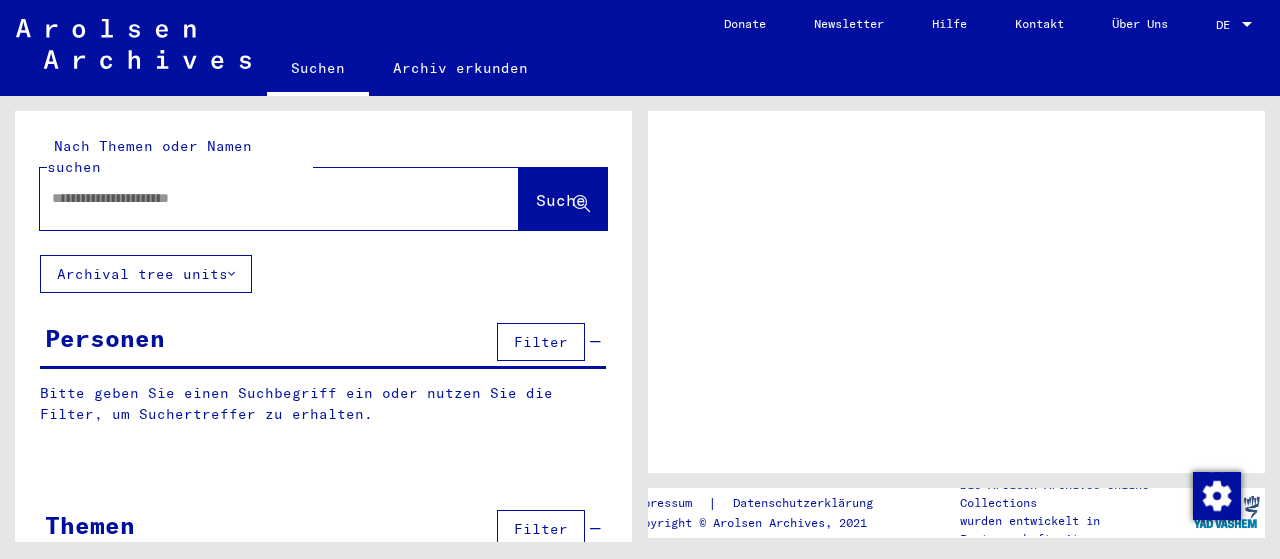 scroll, scrollTop: 0, scrollLeft: 0, axis: both 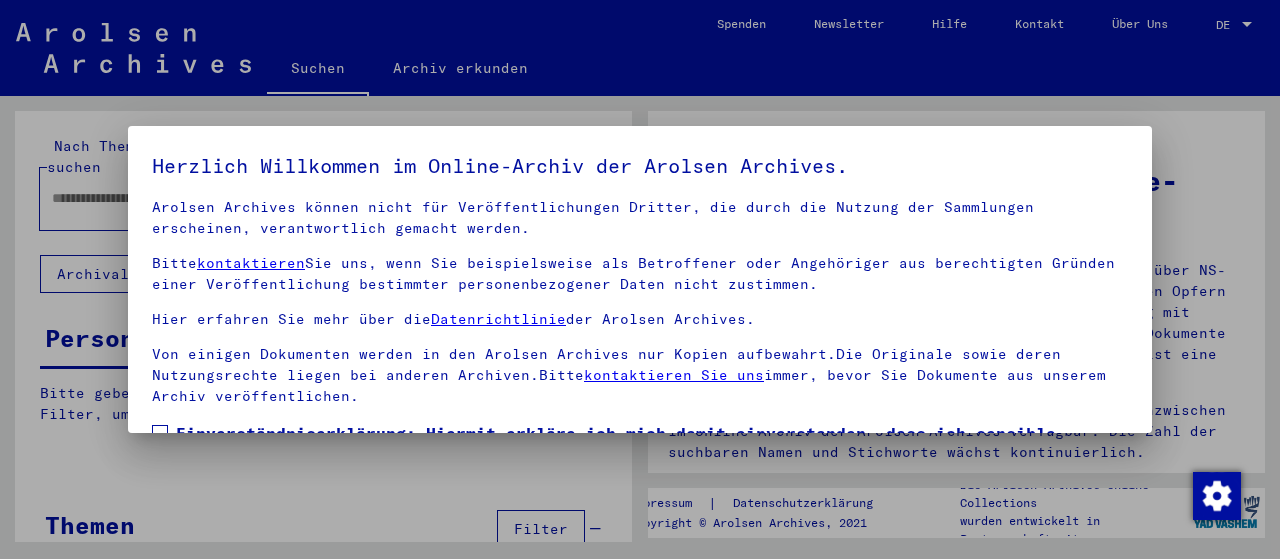 click at bounding box center (160, 433) 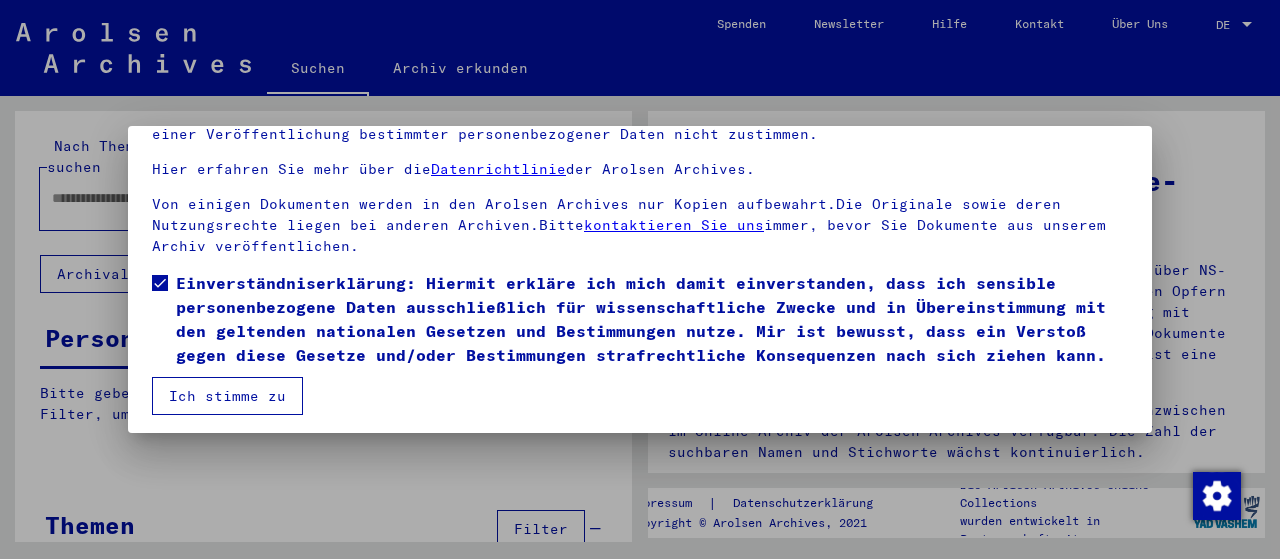 scroll, scrollTop: 156, scrollLeft: 0, axis: vertical 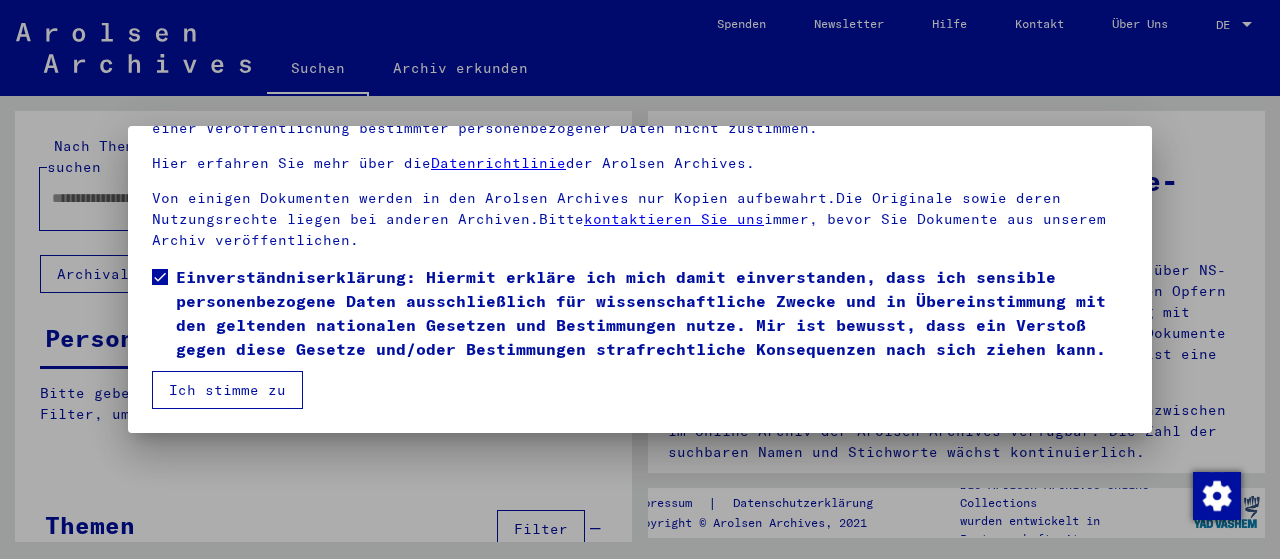 click on "Ich stimme zu" at bounding box center (227, 390) 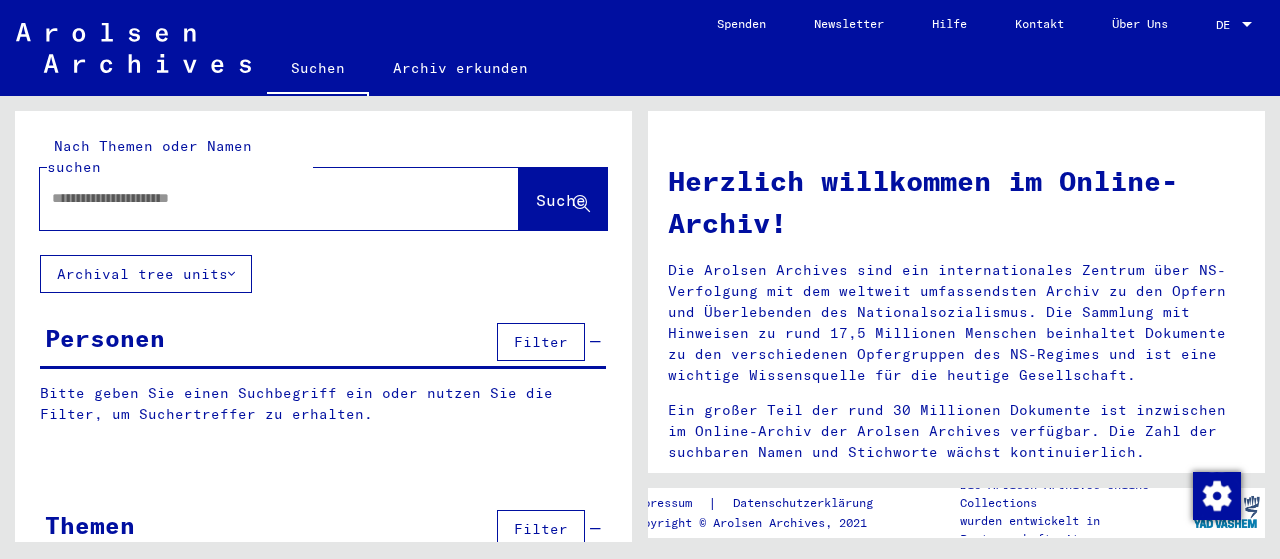 click 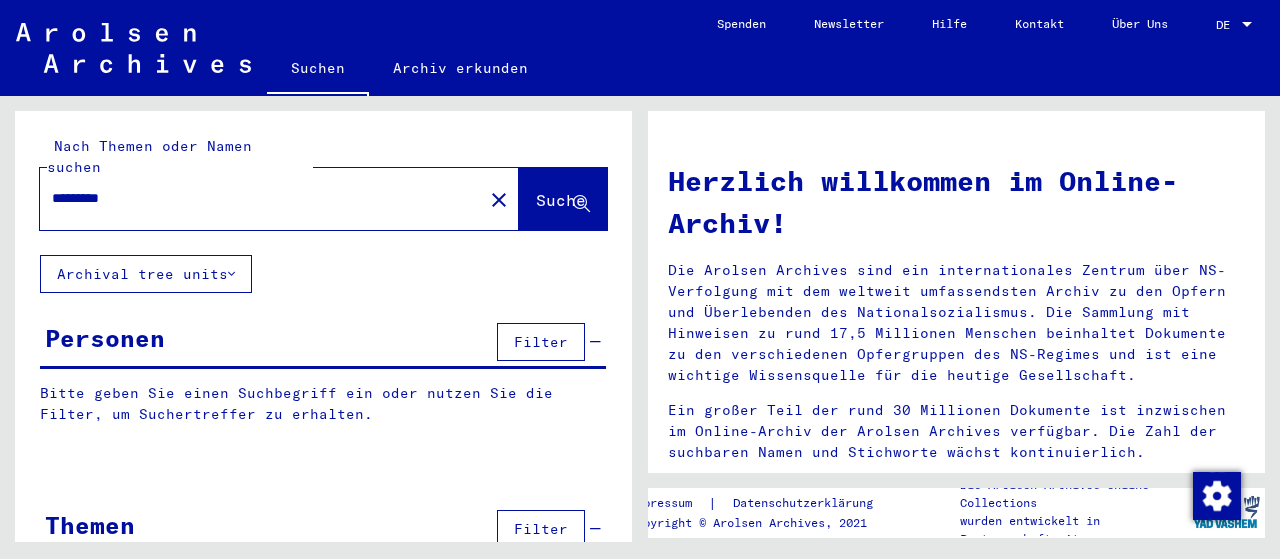 type on "*********" 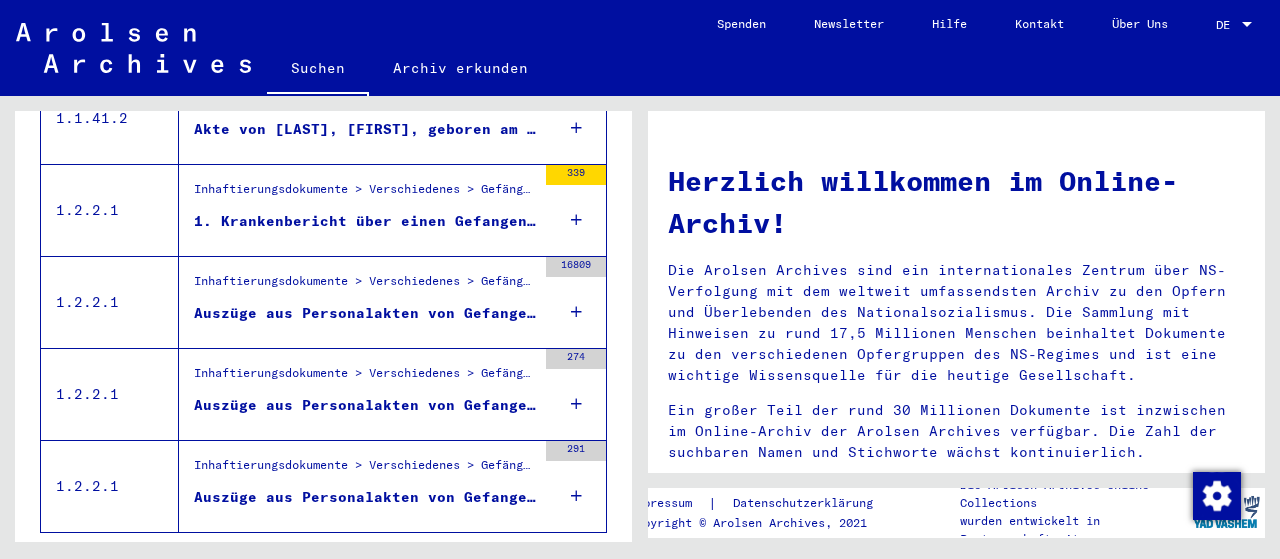 scroll, scrollTop: 840, scrollLeft: 0, axis: vertical 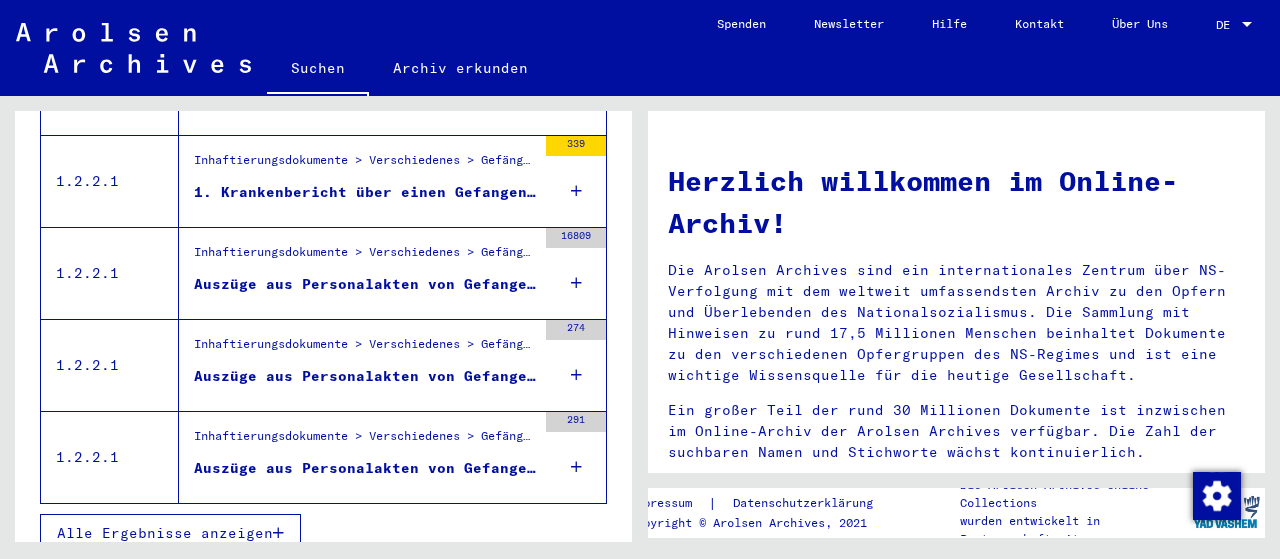 click at bounding box center (278, 533) 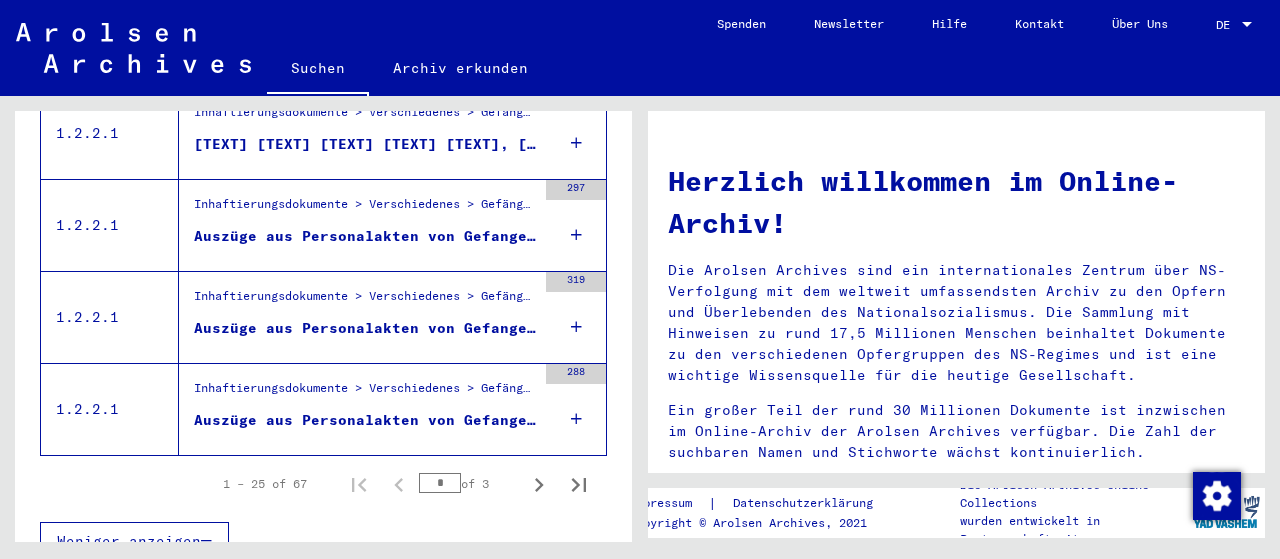 scroll, scrollTop: 2375, scrollLeft: 0, axis: vertical 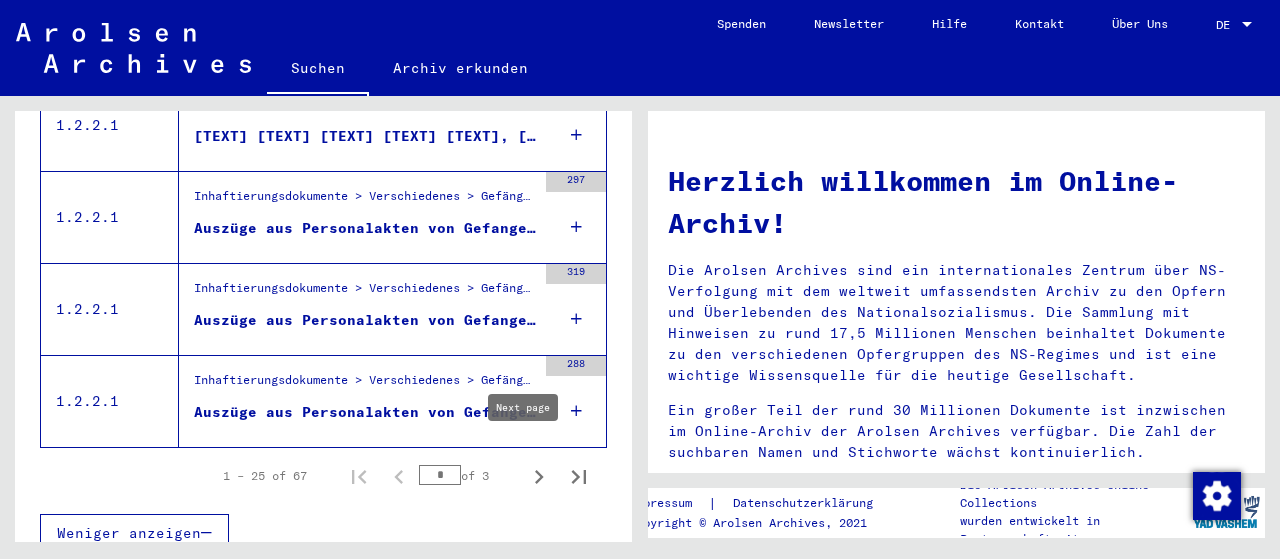 click 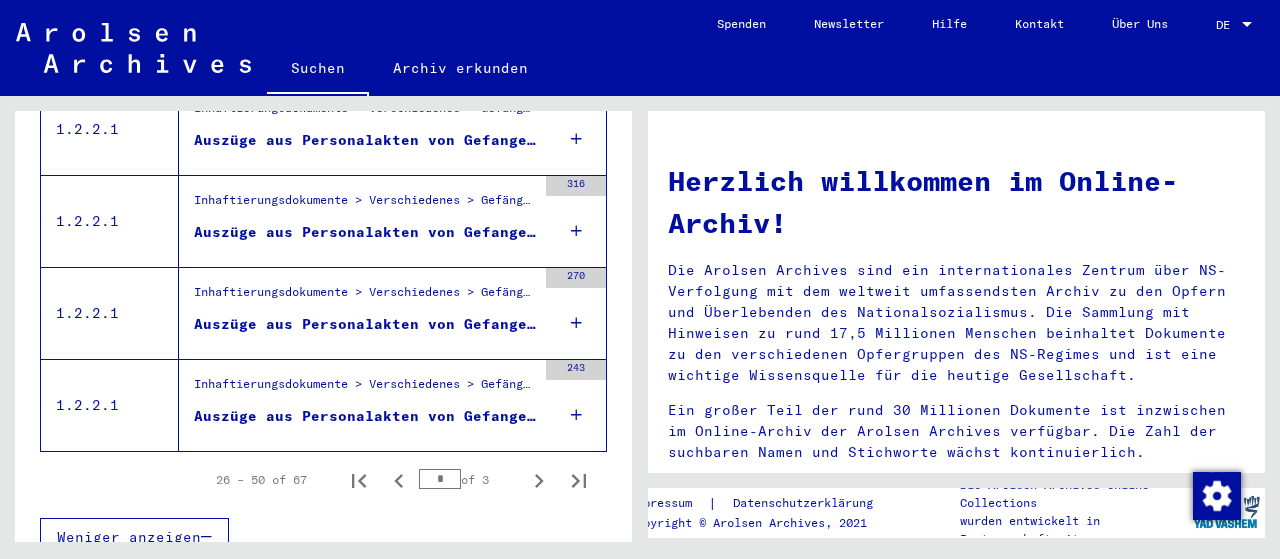 scroll, scrollTop: 2375, scrollLeft: 0, axis: vertical 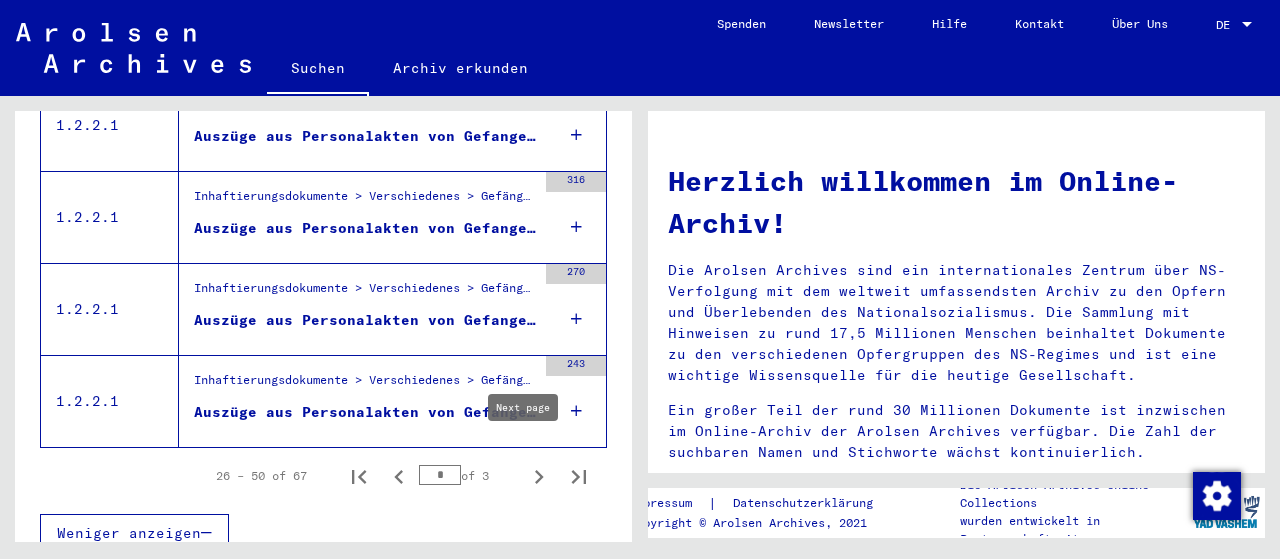 click 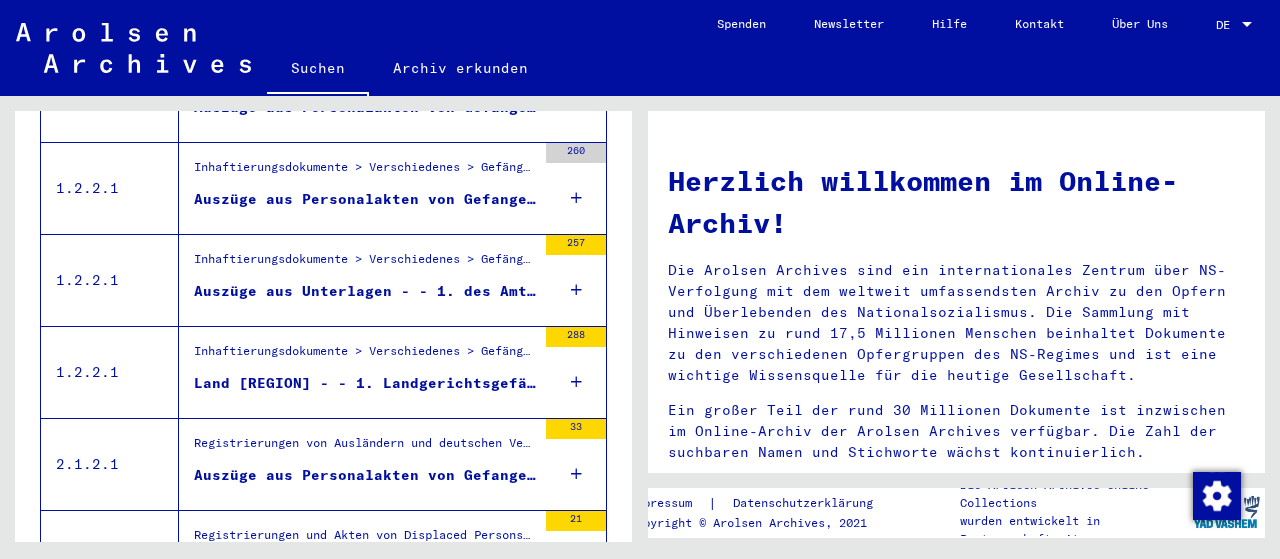 scroll, scrollTop: 1239, scrollLeft: 0, axis: vertical 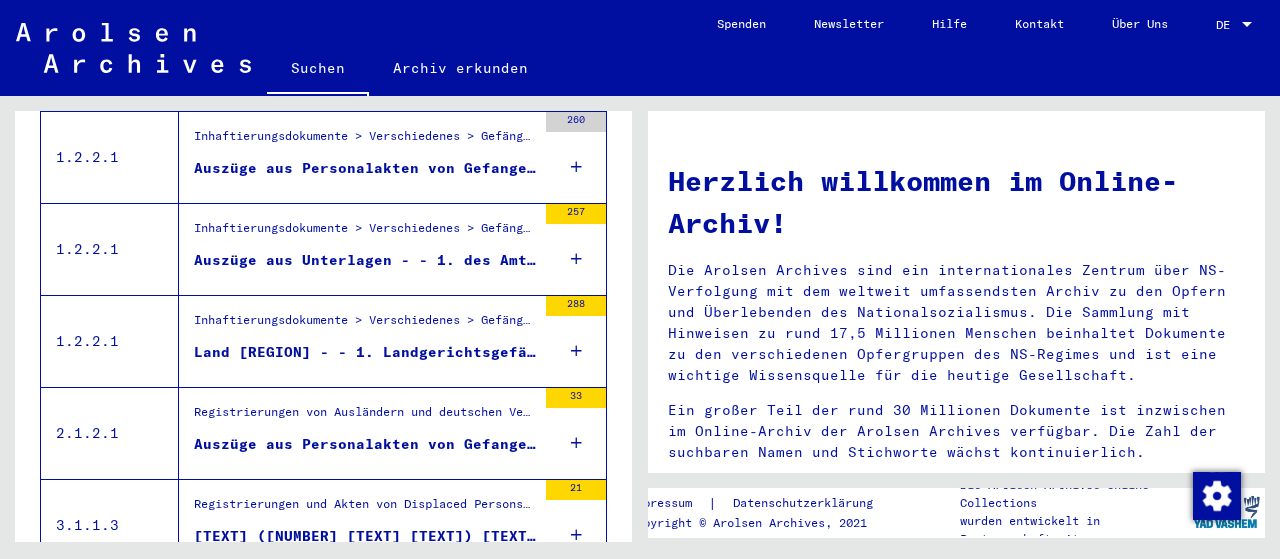 click at bounding box center (576, 443) 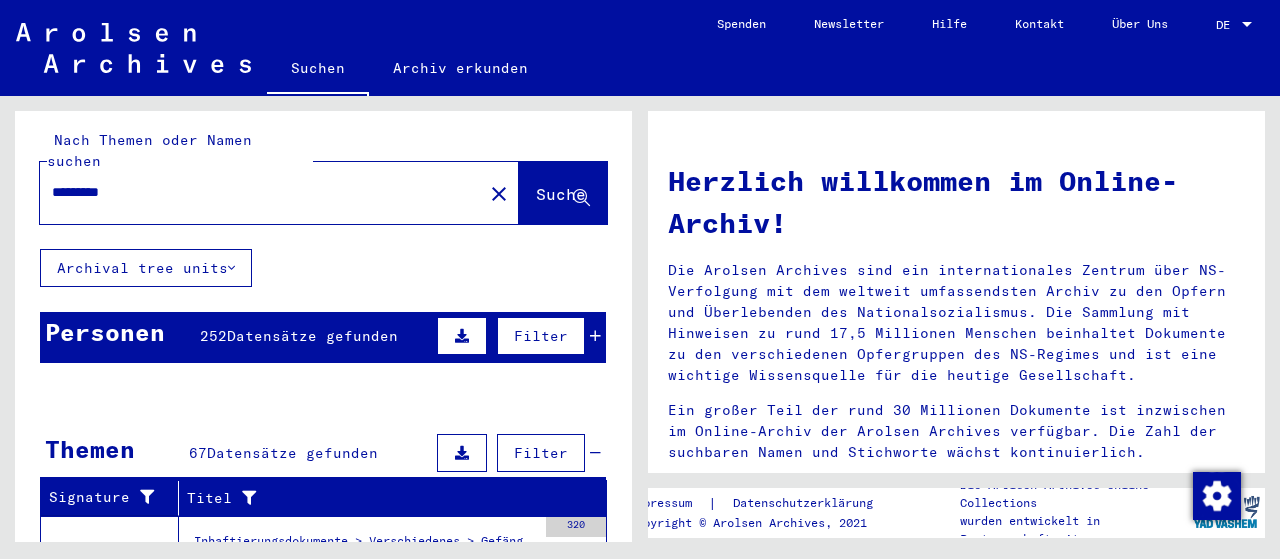 scroll, scrollTop: 0, scrollLeft: 0, axis: both 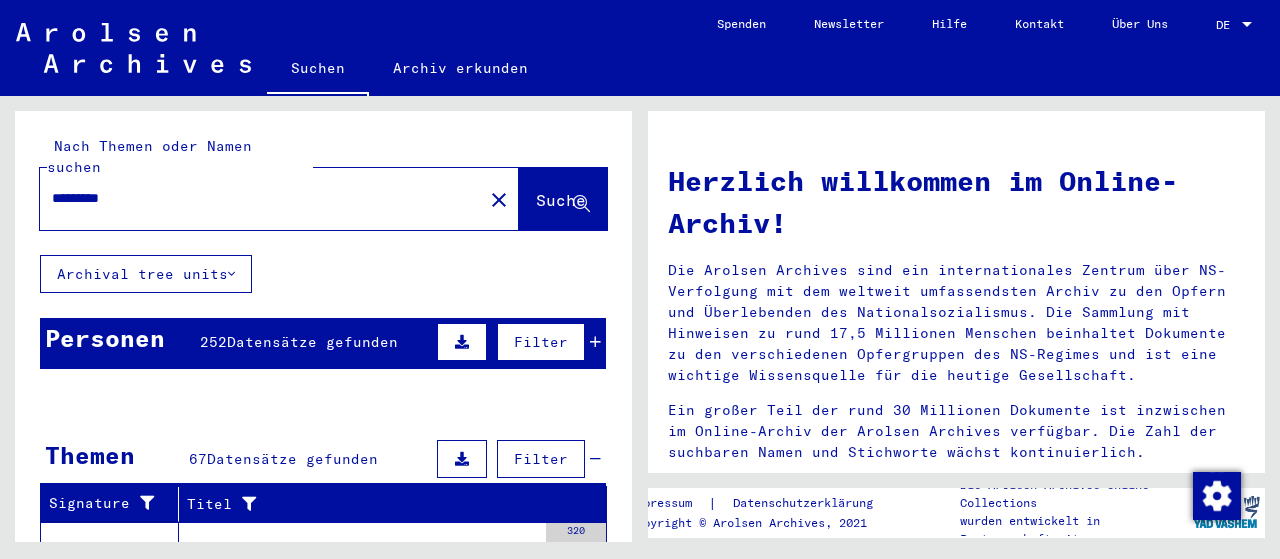 drag, startPoint x: 120, startPoint y: 173, endPoint x: 0, endPoint y: 139, distance: 124.723694 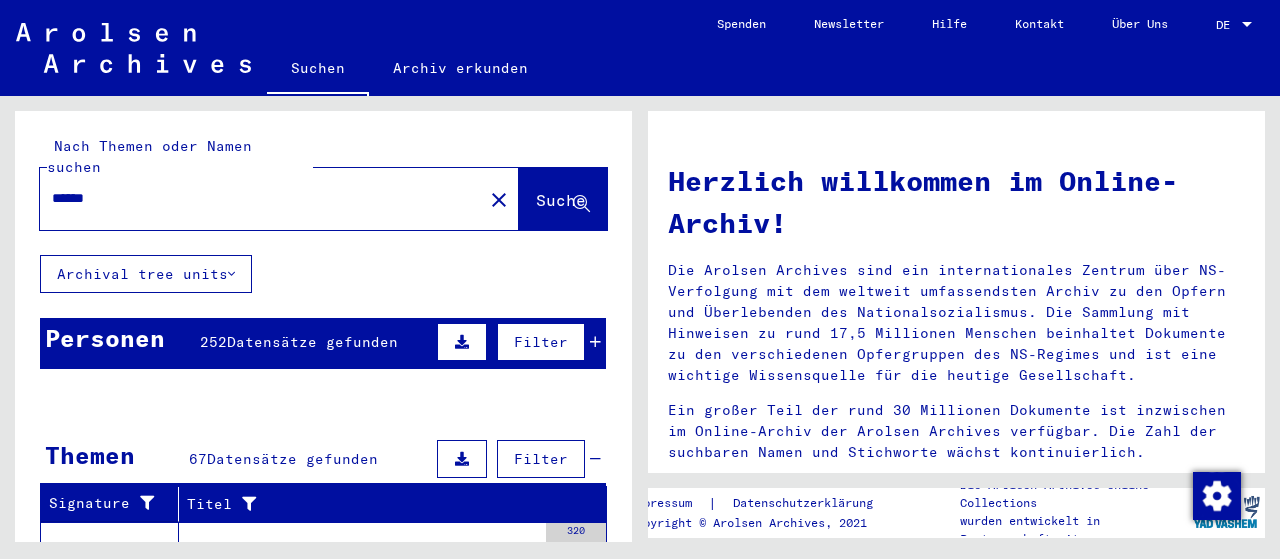 type on "******" 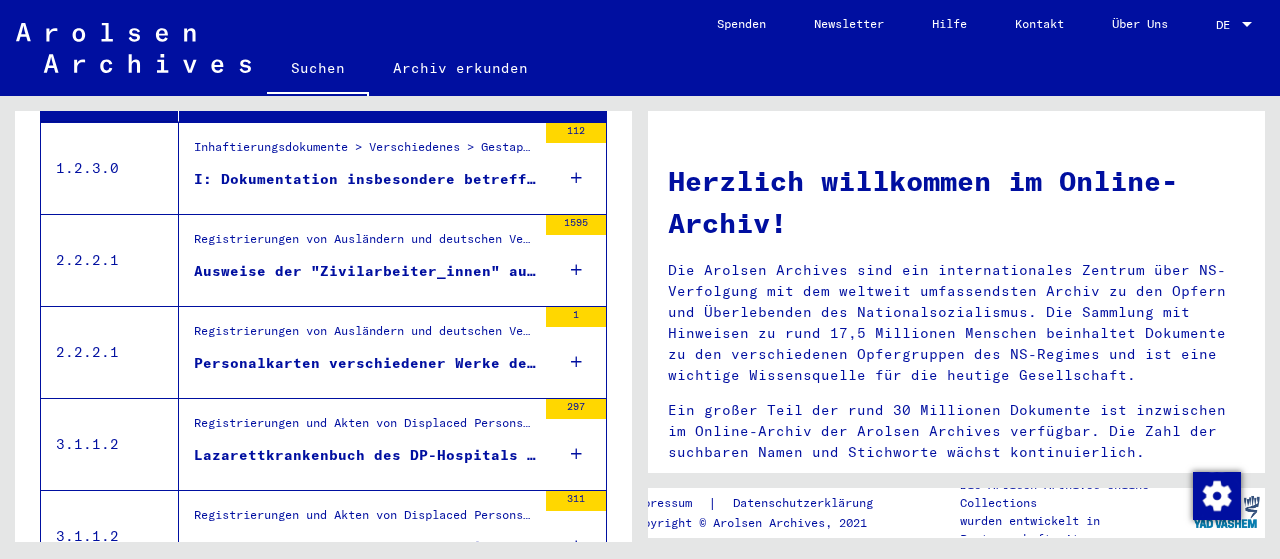 scroll, scrollTop: 479, scrollLeft: 0, axis: vertical 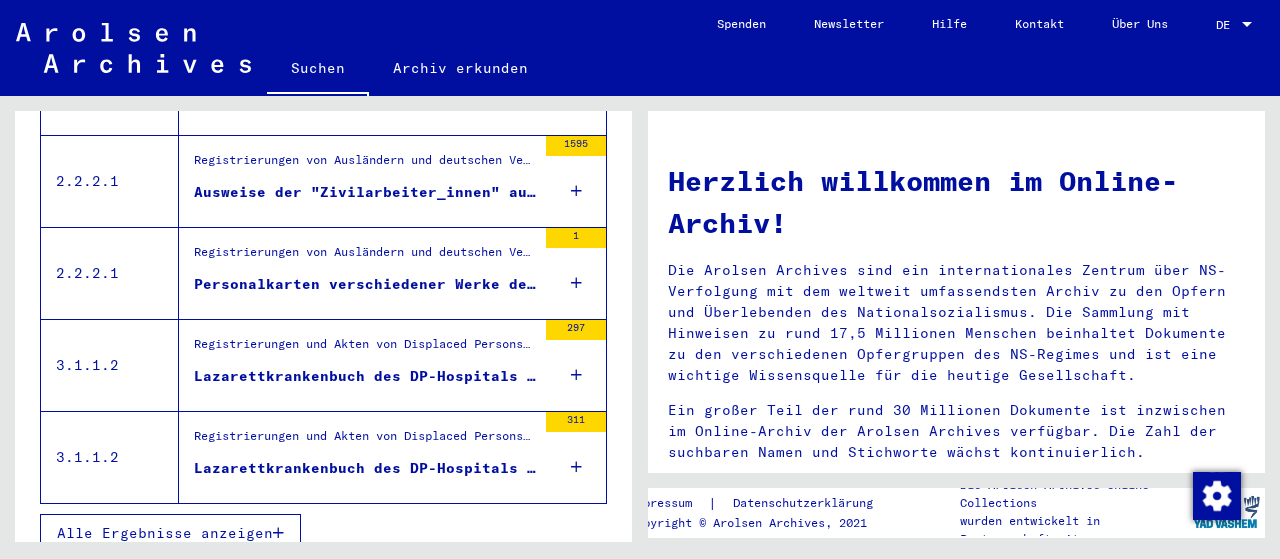click at bounding box center (278, 533) 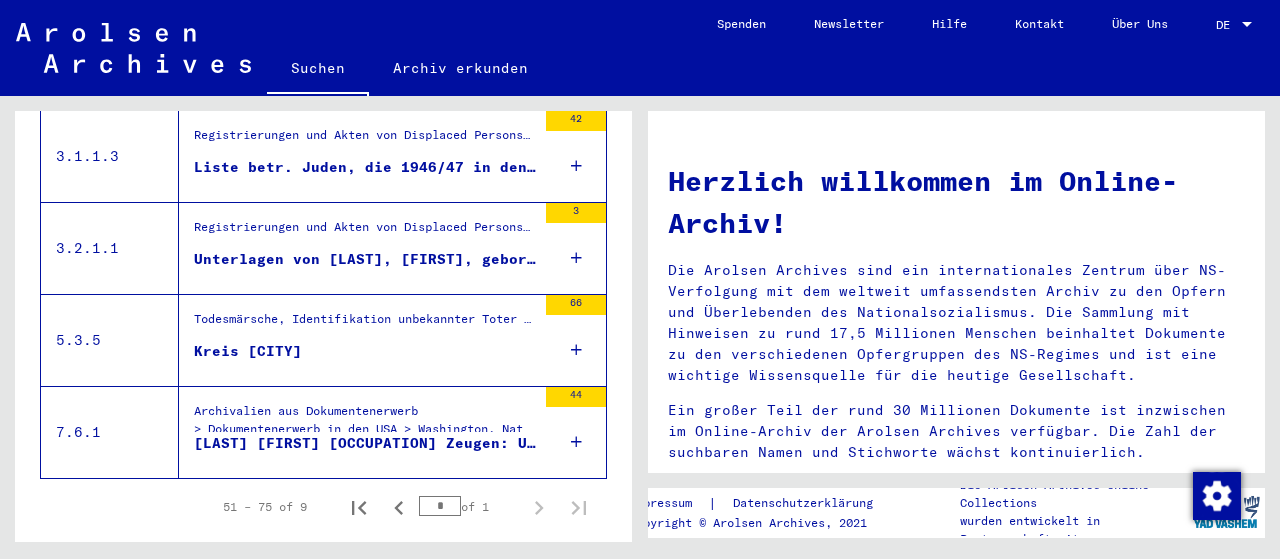 scroll, scrollTop: 879, scrollLeft: 0, axis: vertical 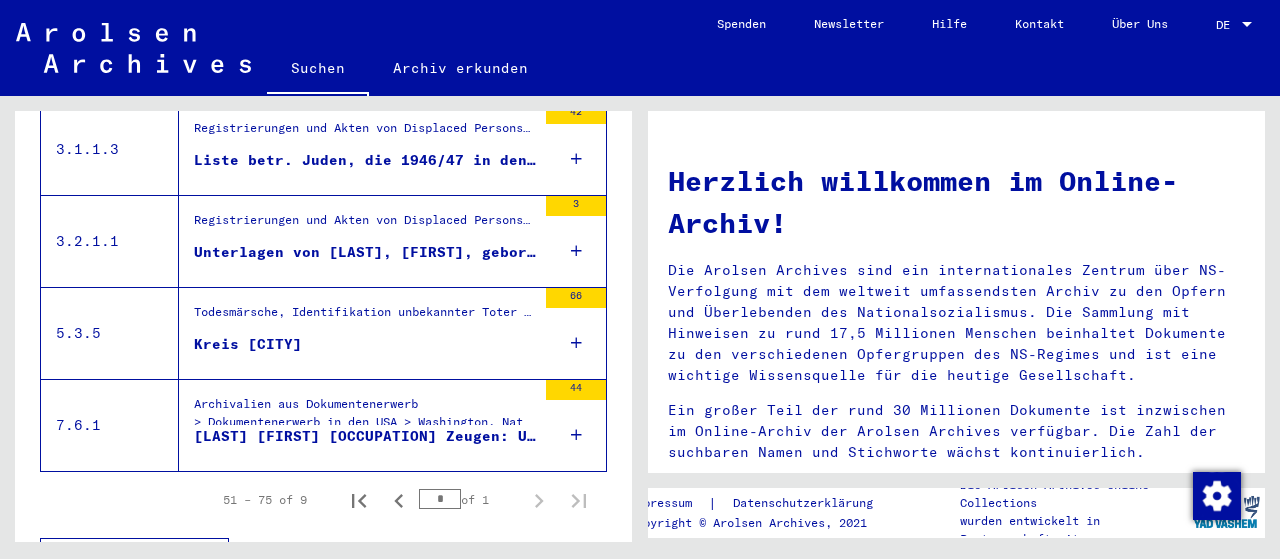 click at bounding box center (576, 343) 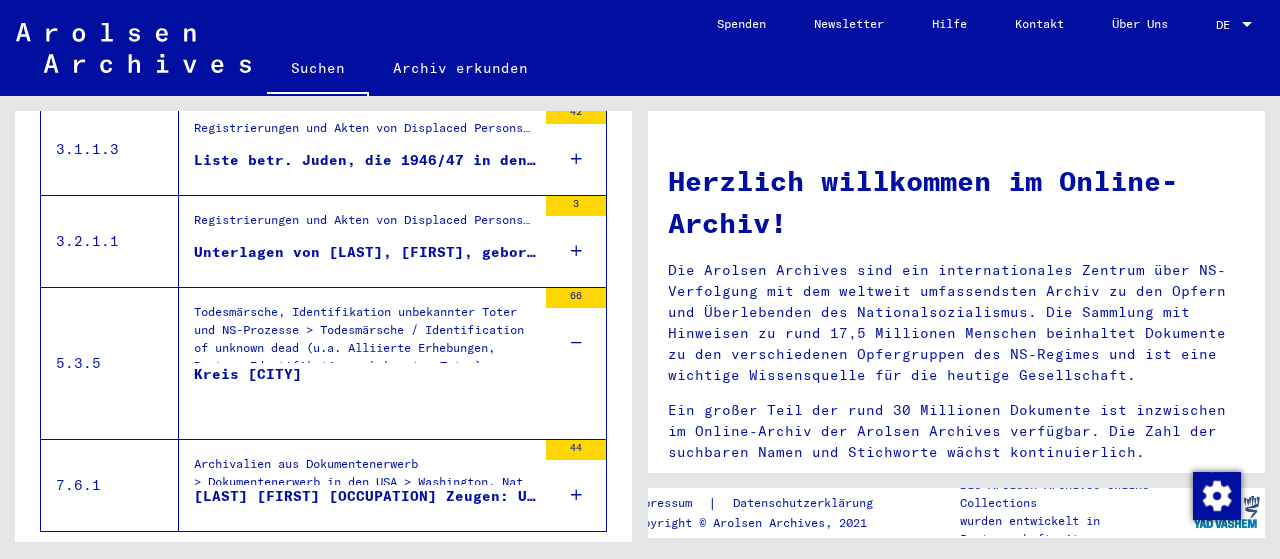 click on "Kreis [CITY]" at bounding box center [248, 394] 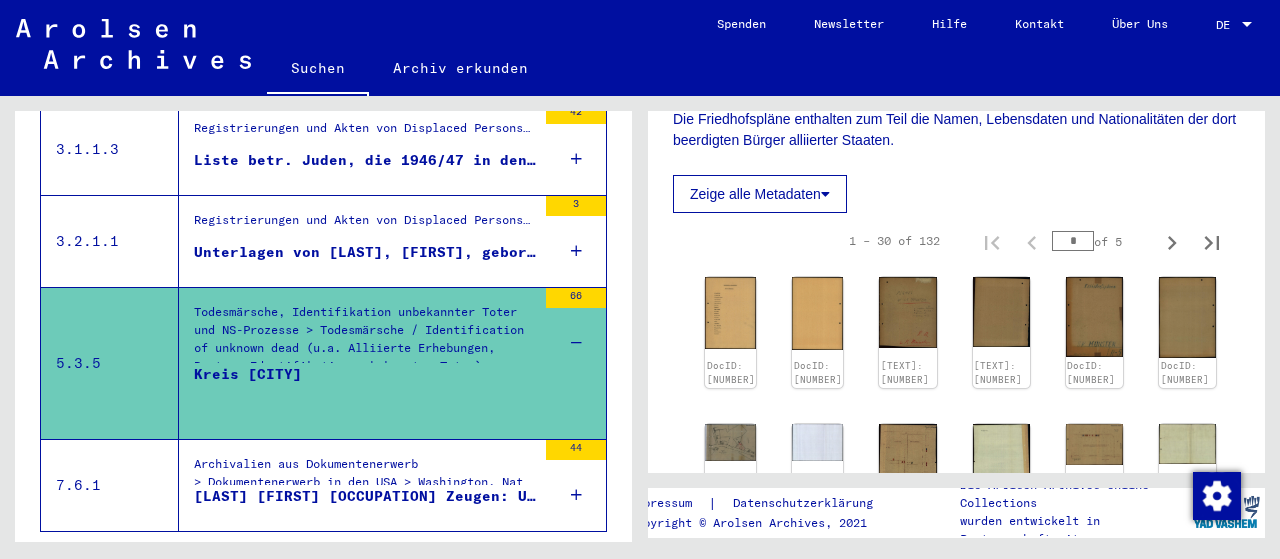 scroll, scrollTop: 400, scrollLeft: 0, axis: vertical 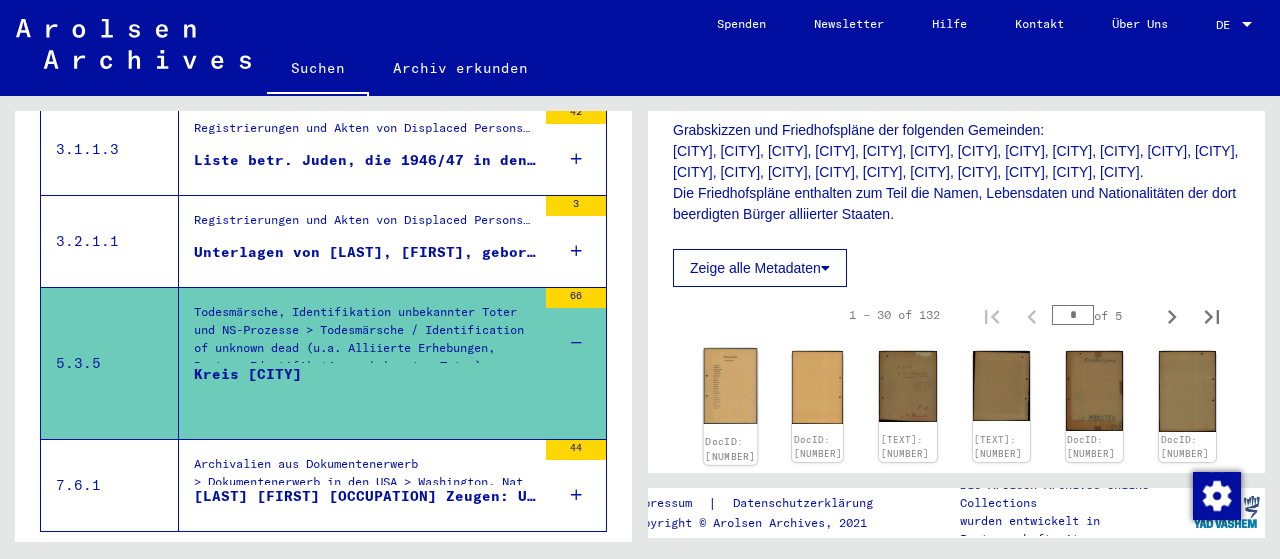 click 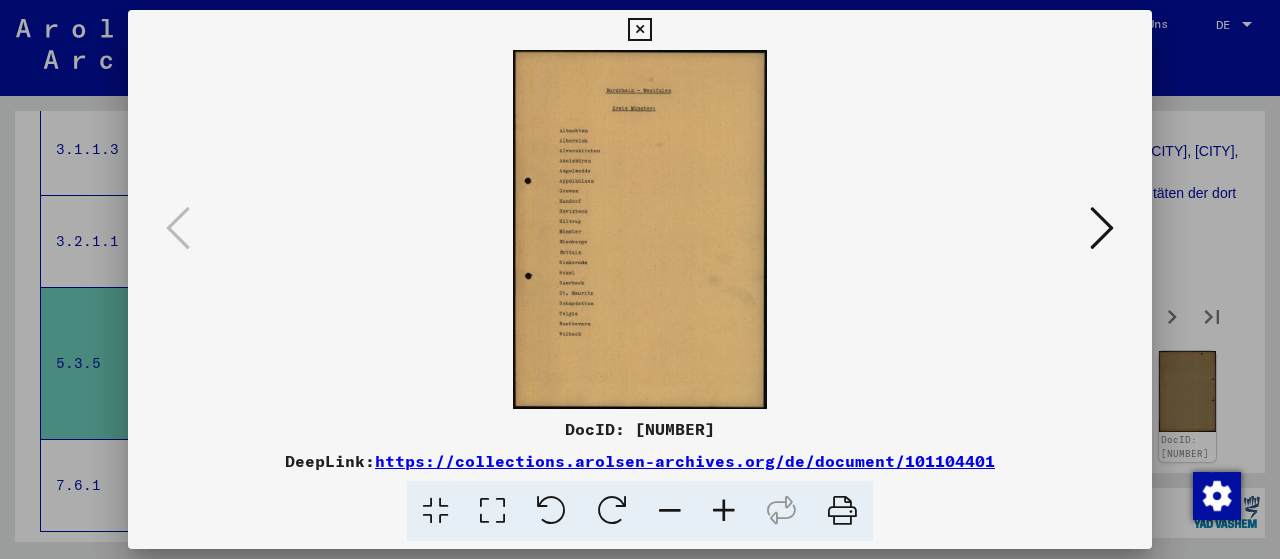 click at bounding box center (724, 511) 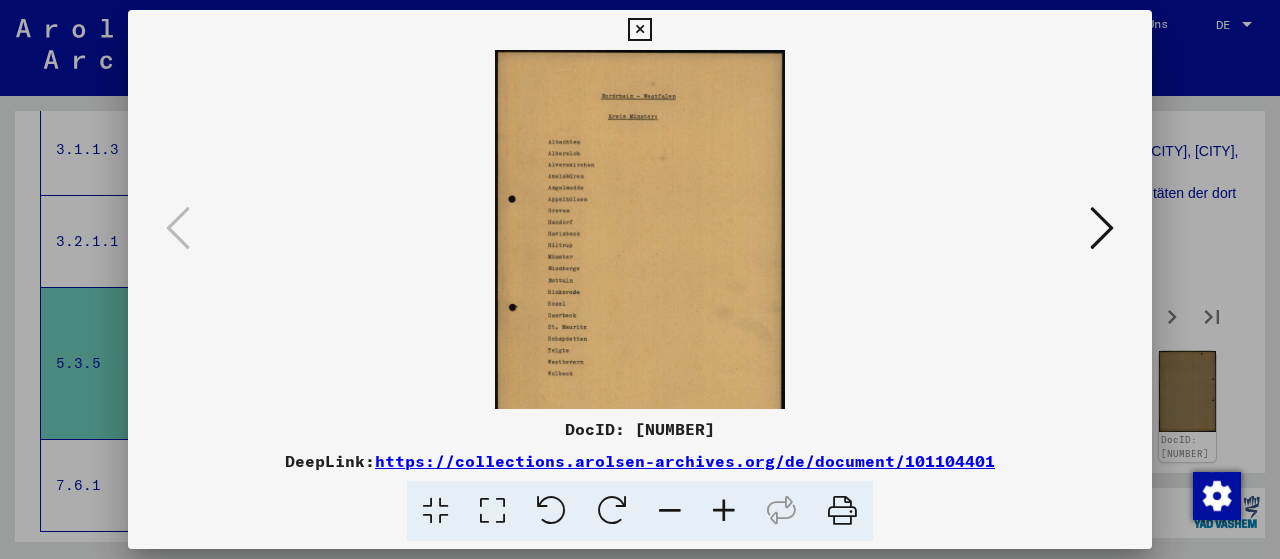click at bounding box center [724, 511] 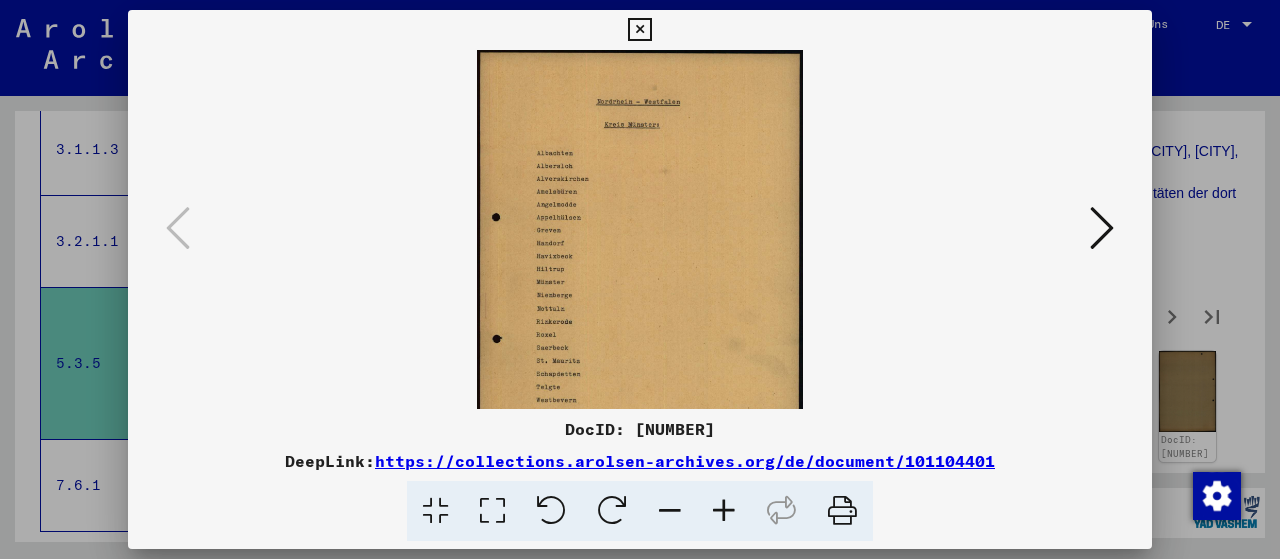 click at bounding box center (724, 511) 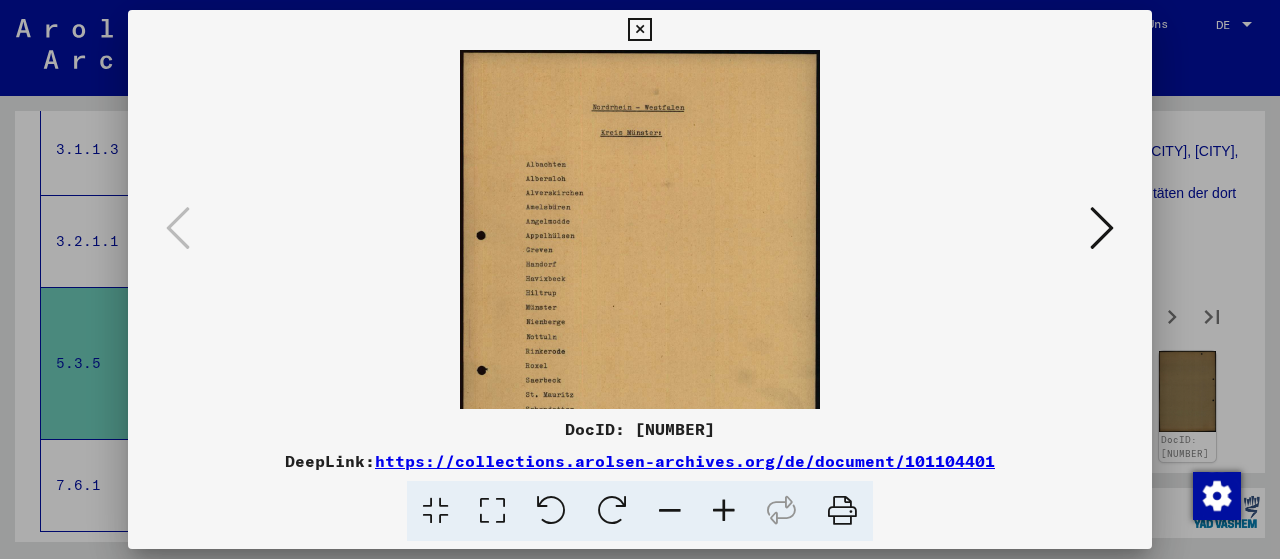 click at bounding box center [724, 511] 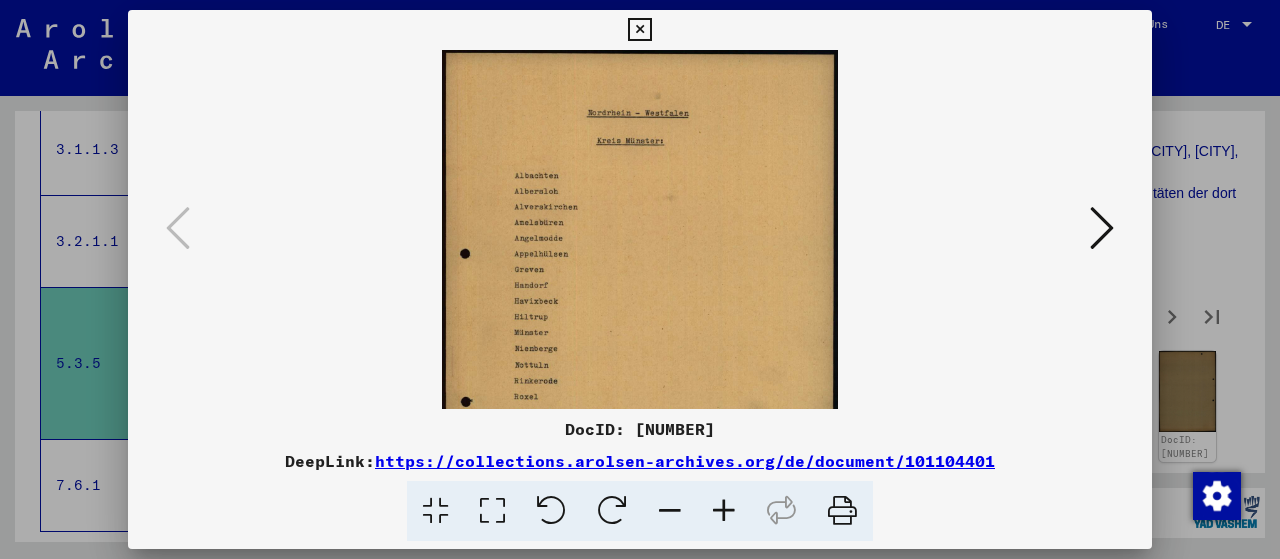 click at bounding box center (724, 511) 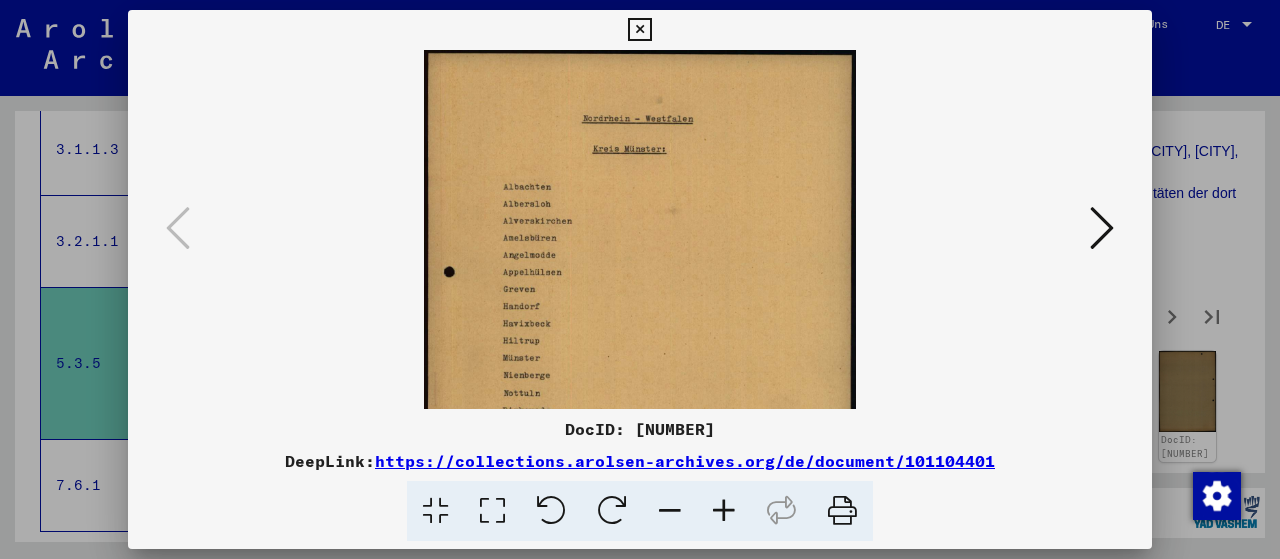 click at bounding box center (724, 511) 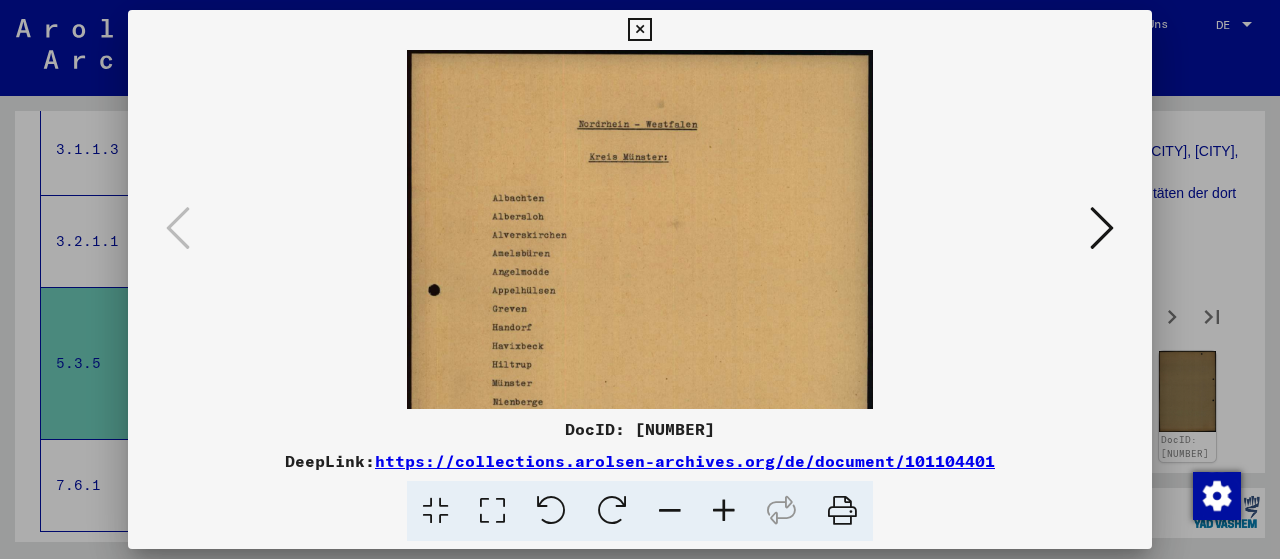 click at bounding box center (724, 511) 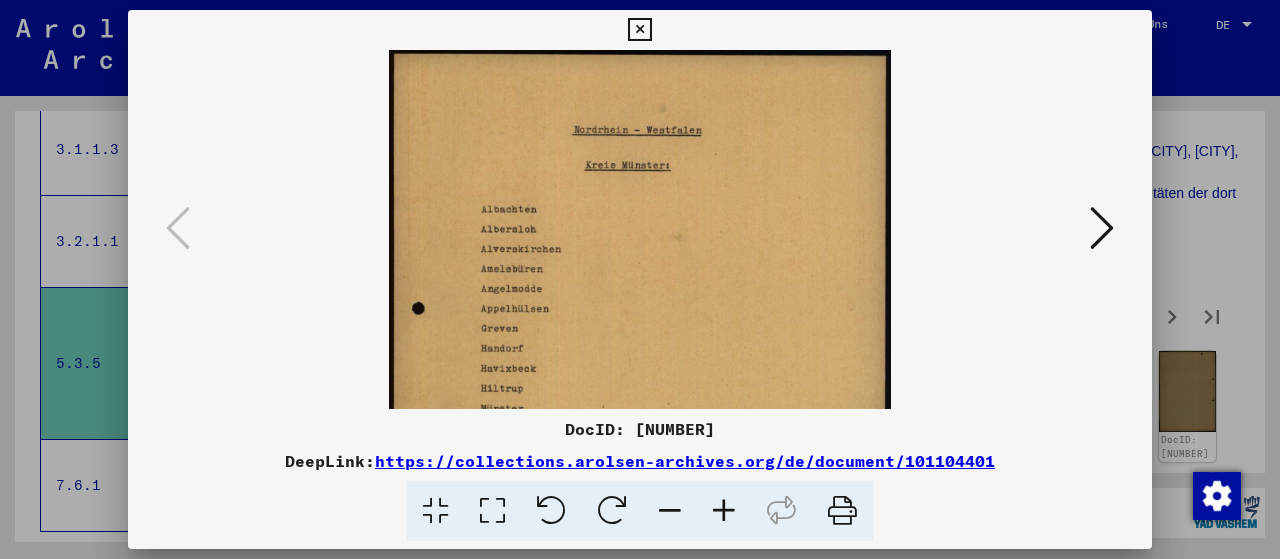 click at bounding box center (724, 511) 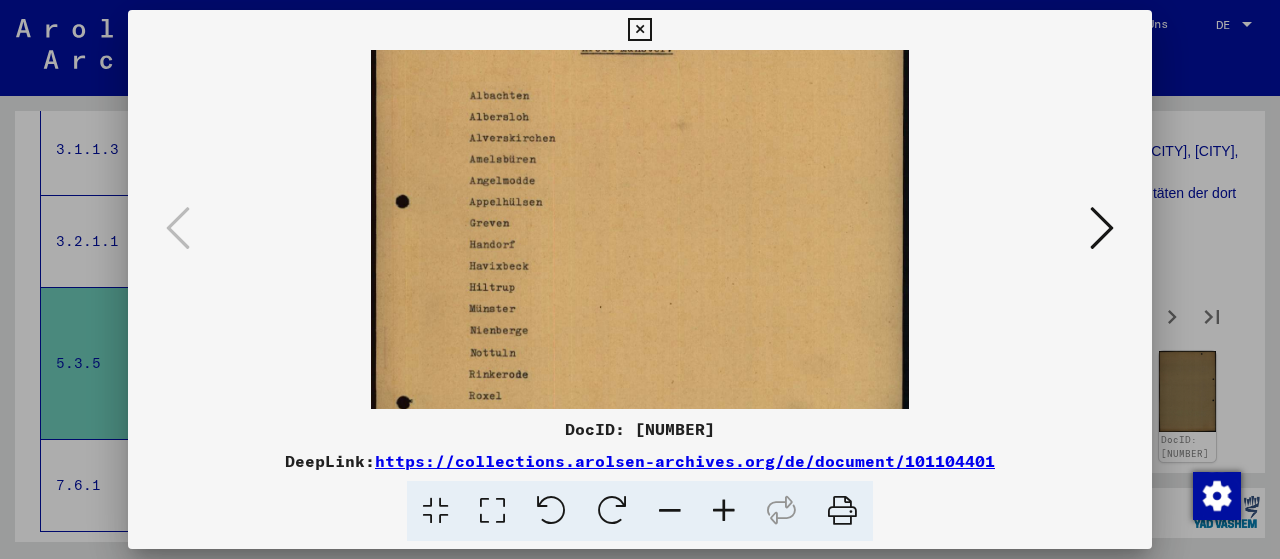 drag, startPoint x: 673, startPoint y: 250, endPoint x: 676, endPoint y: 202, distance: 48.09366 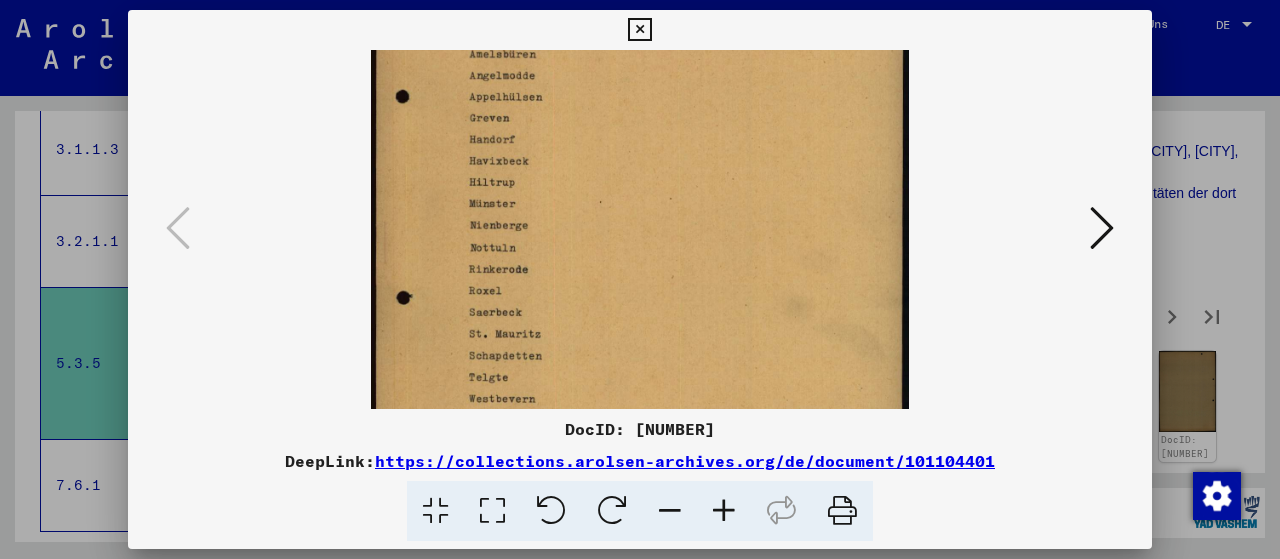 drag, startPoint x: 683, startPoint y: 307, endPoint x: 687, endPoint y: 202, distance: 105.076164 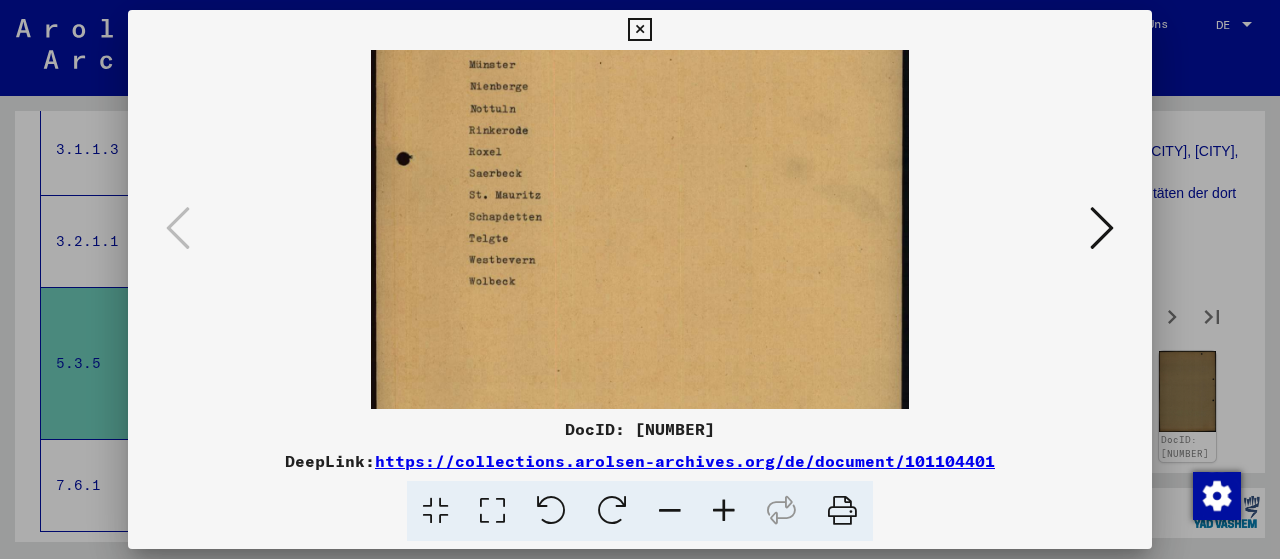 drag, startPoint x: 696, startPoint y: 327, endPoint x: 694, endPoint y: 188, distance: 139.01439 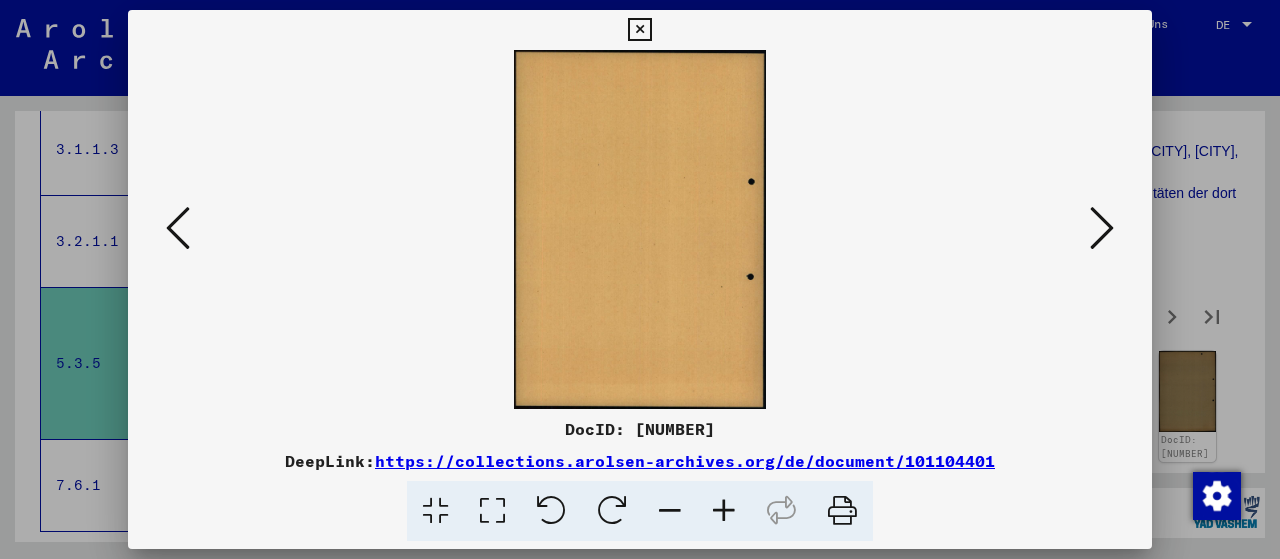 click at bounding box center (1102, 228) 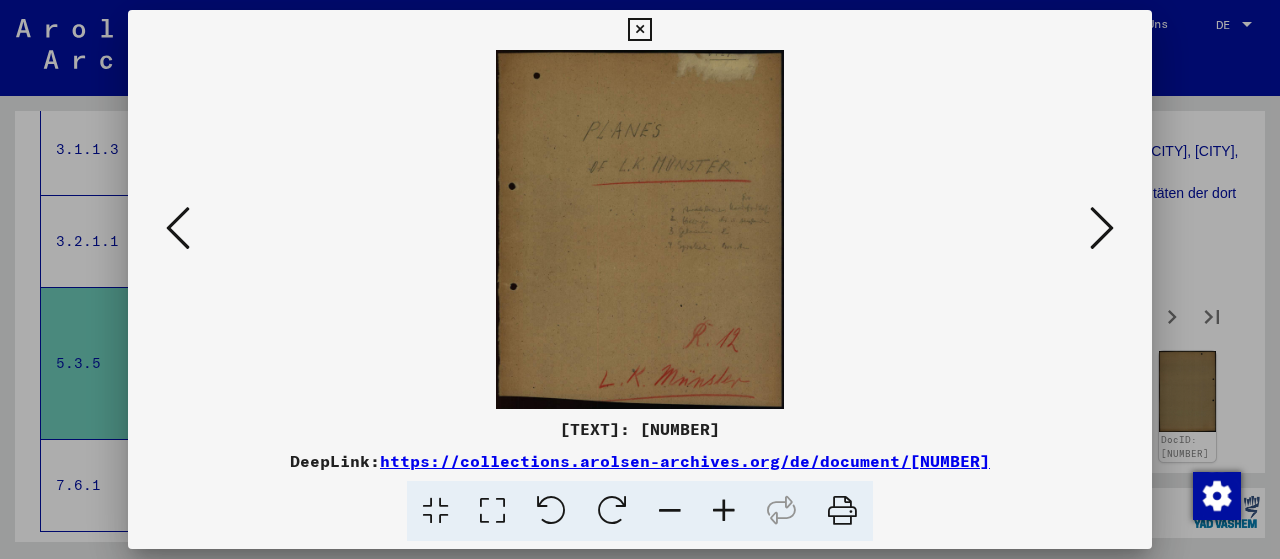 click at bounding box center (1102, 228) 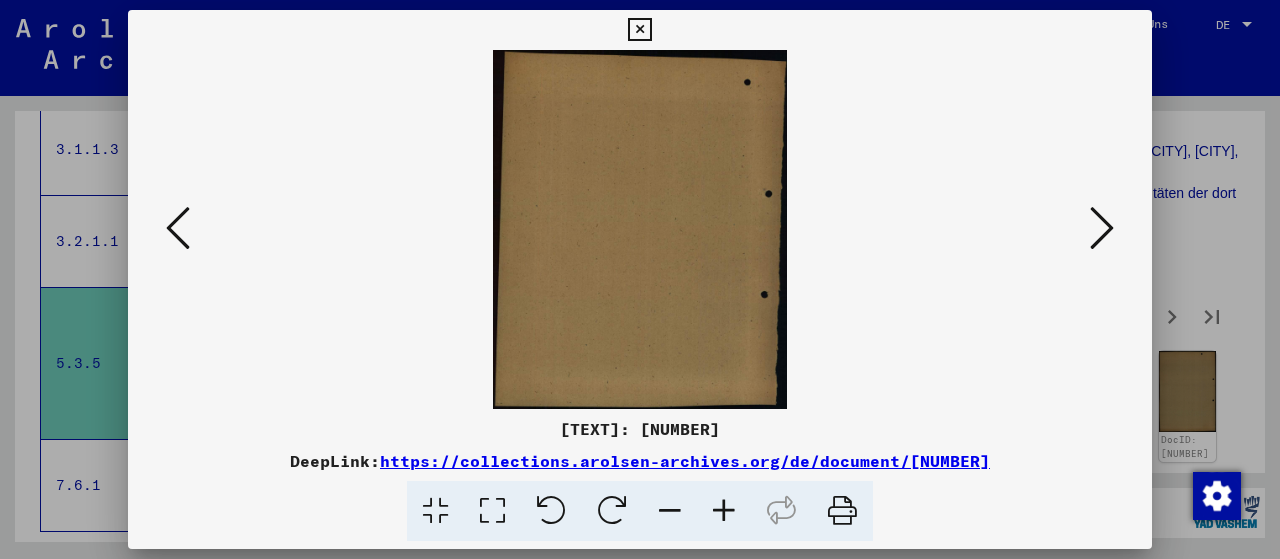 click at bounding box center (1102, 228) 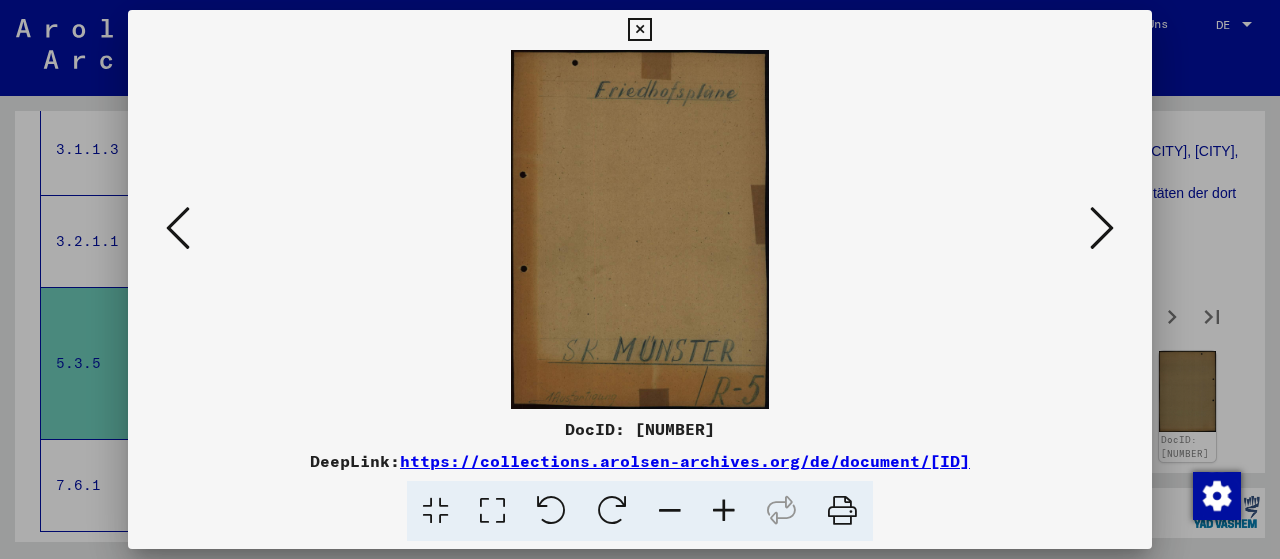 click at bounding box center (1102, 228) 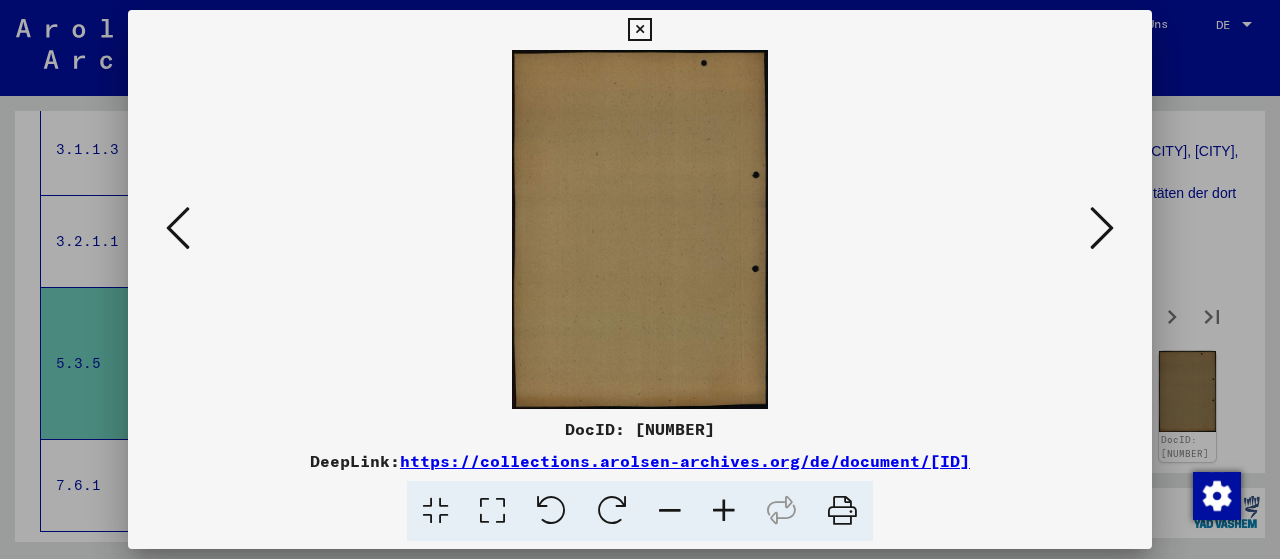 click at bounding box center [1102, 228] 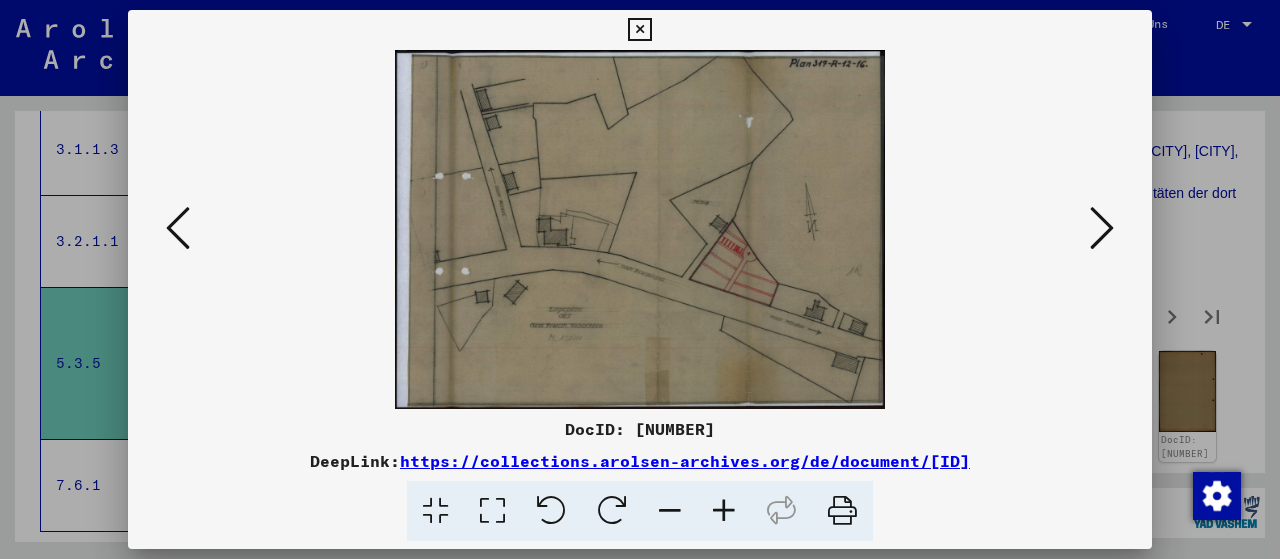 click at bounding box center (1102, 228) 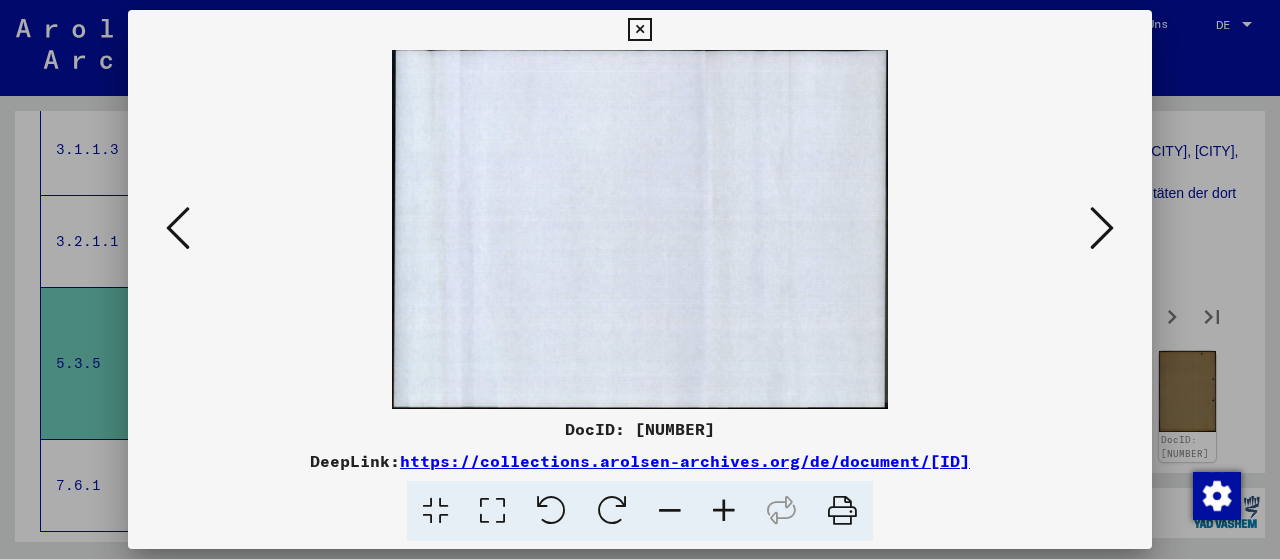 click at bounding box center (1102, 228) 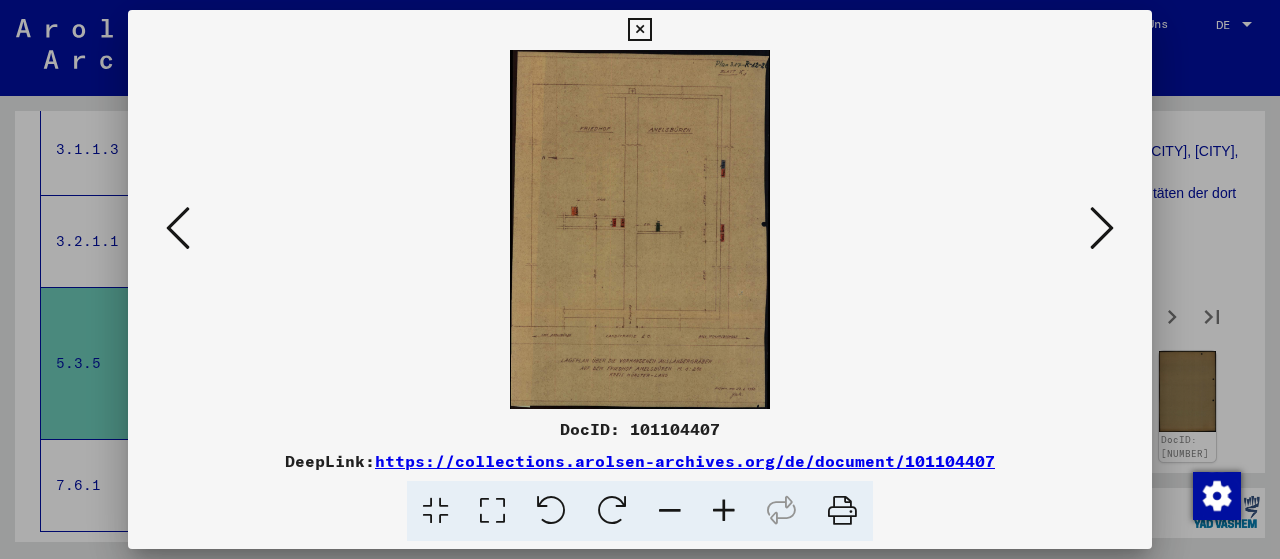 click at bounding box center (1102, 228) 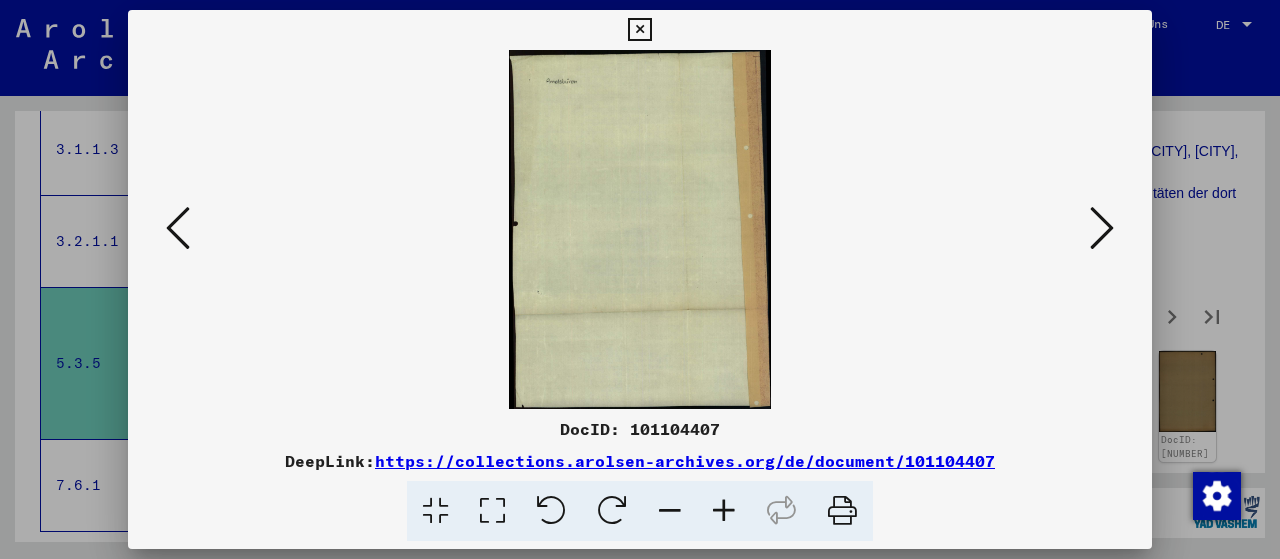 click at bounding box center (1102, 228) 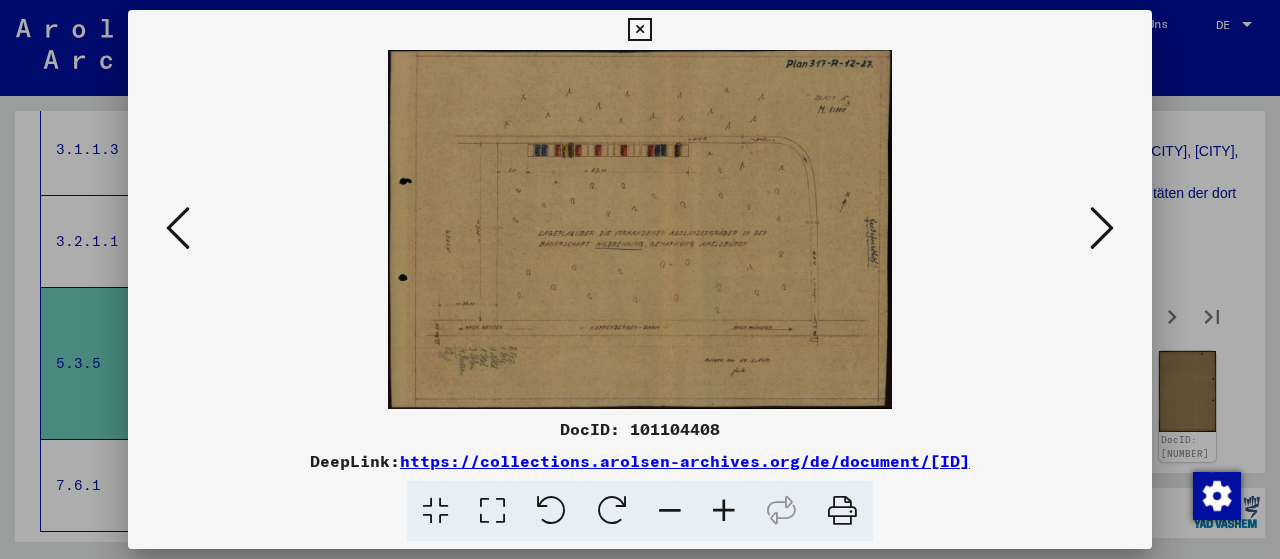 click at bounding box center (1102, 228) 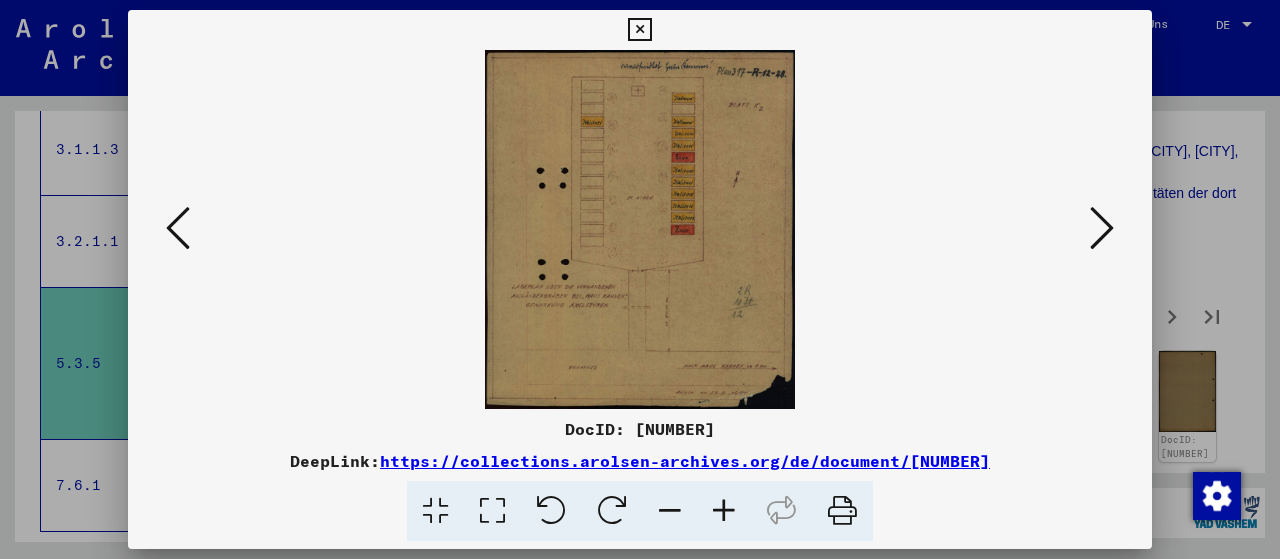 click at bounding box center (1102, 228) 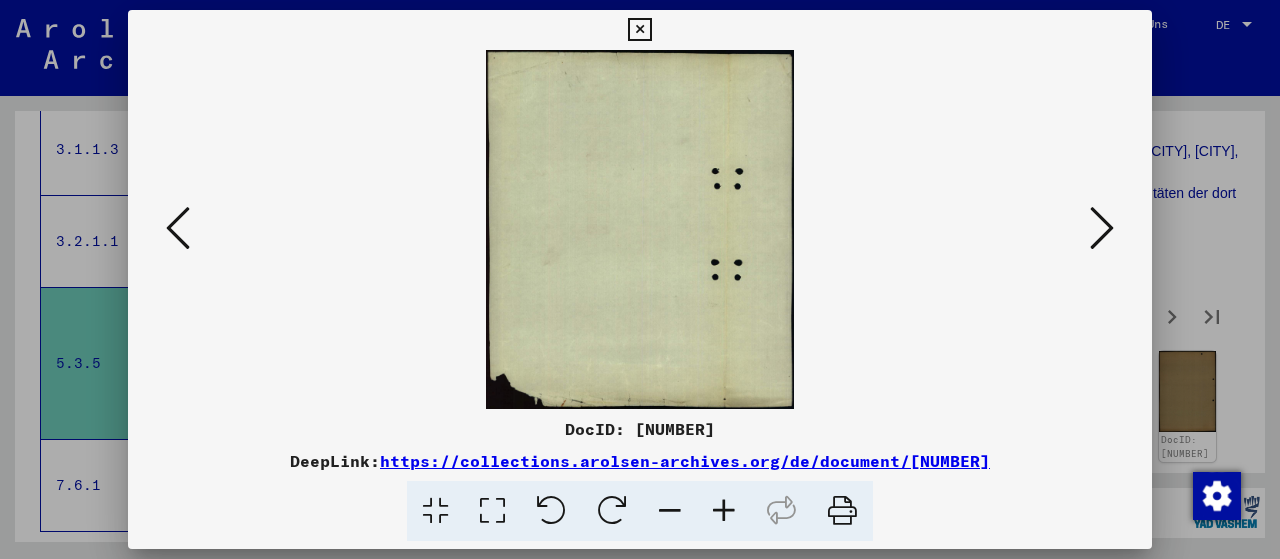 click at bounding box center [1102, 228] 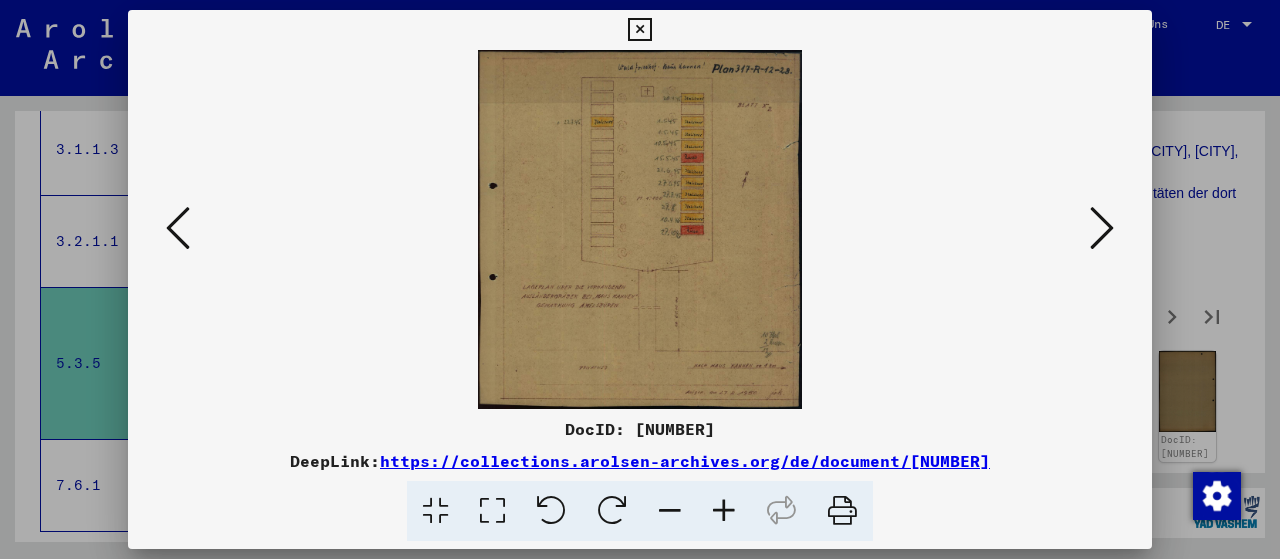 click at bounding box center (1102, 228) 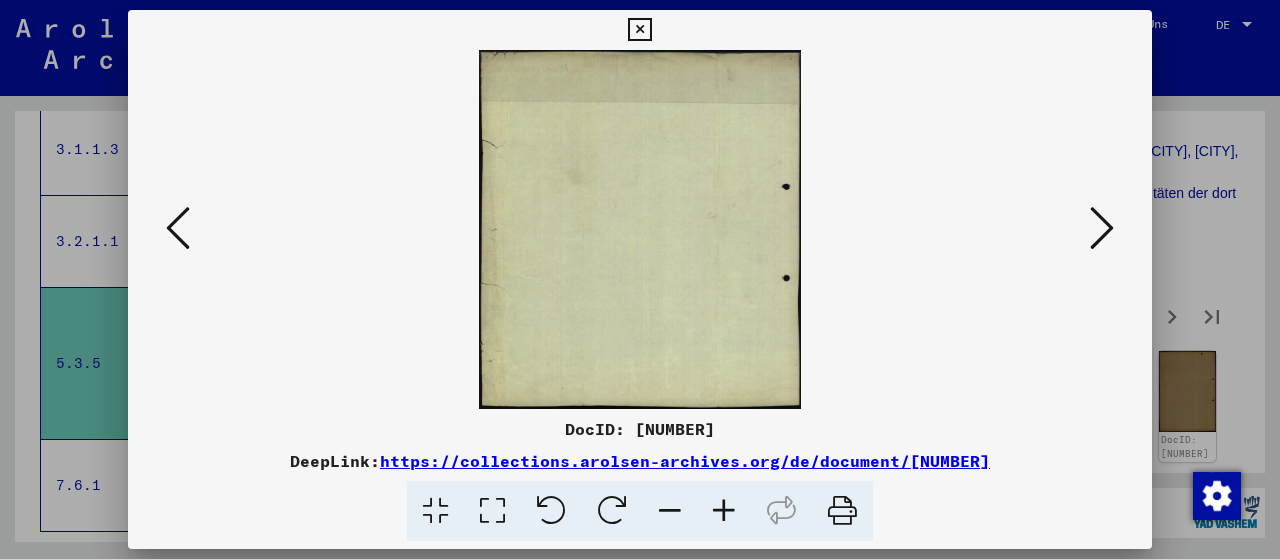 click at bounding box center [1102, 228] 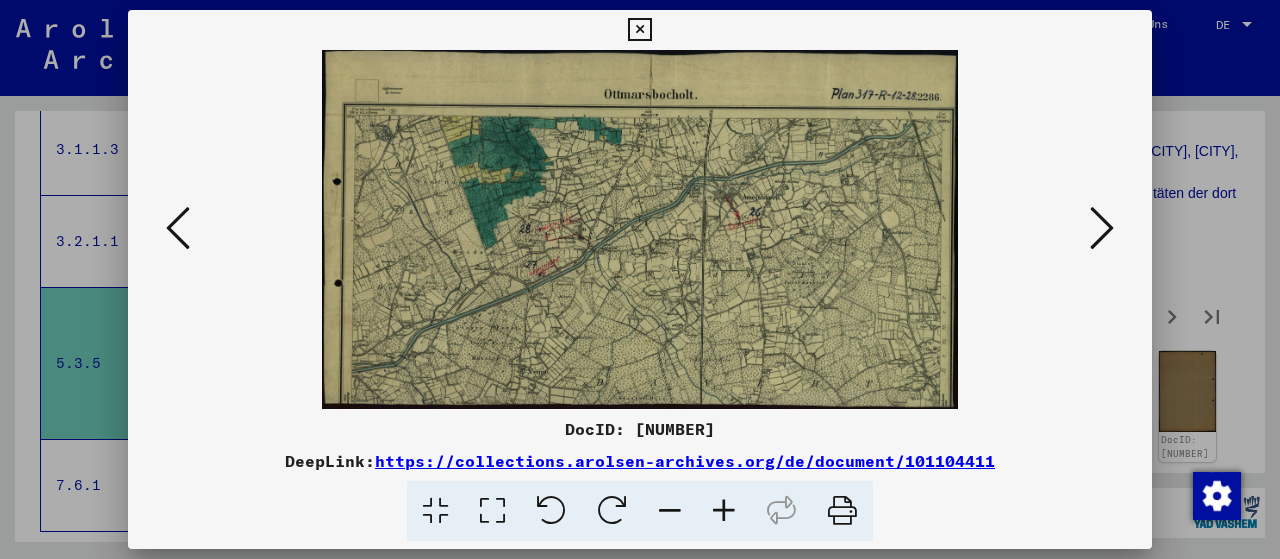 click at bounding box center [1102, 228] 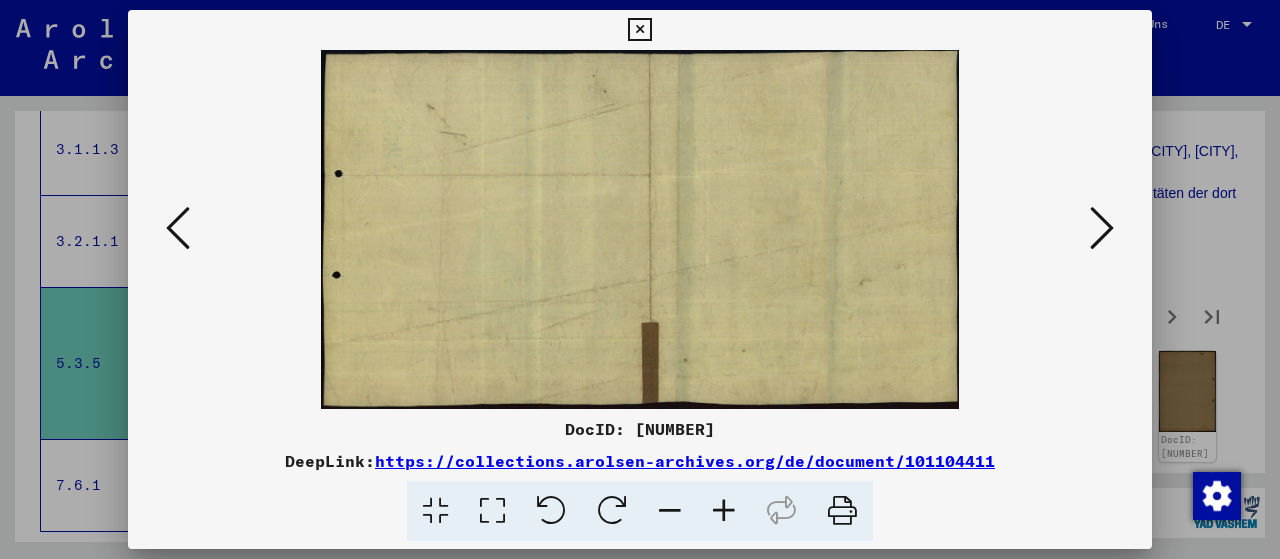 click at bounding box center [1102, 228] 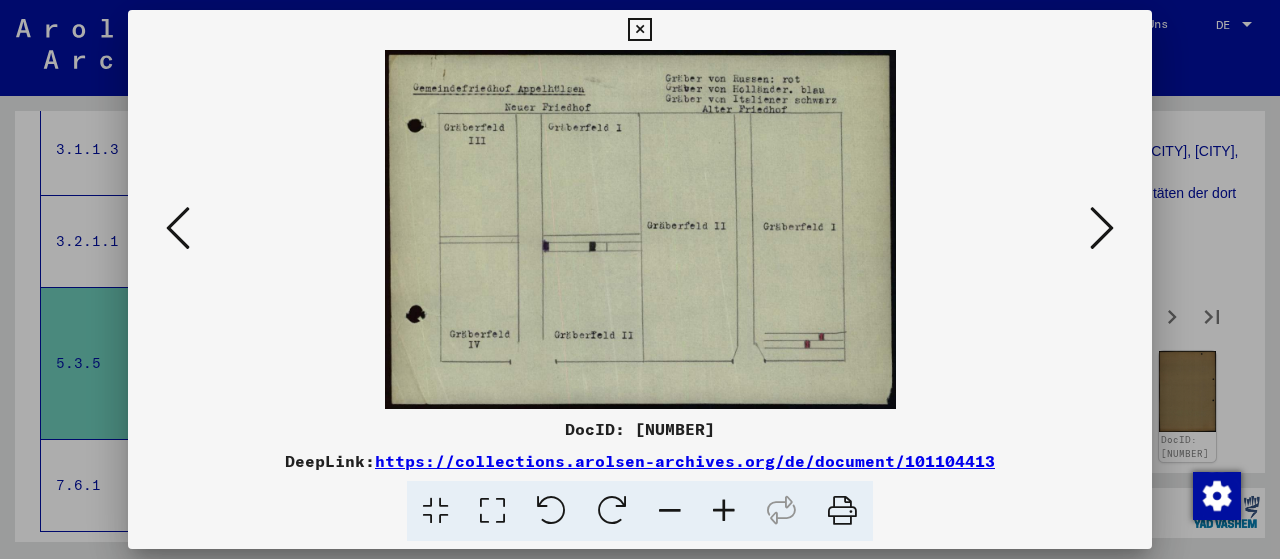 click at bounding box center (1102, 228) 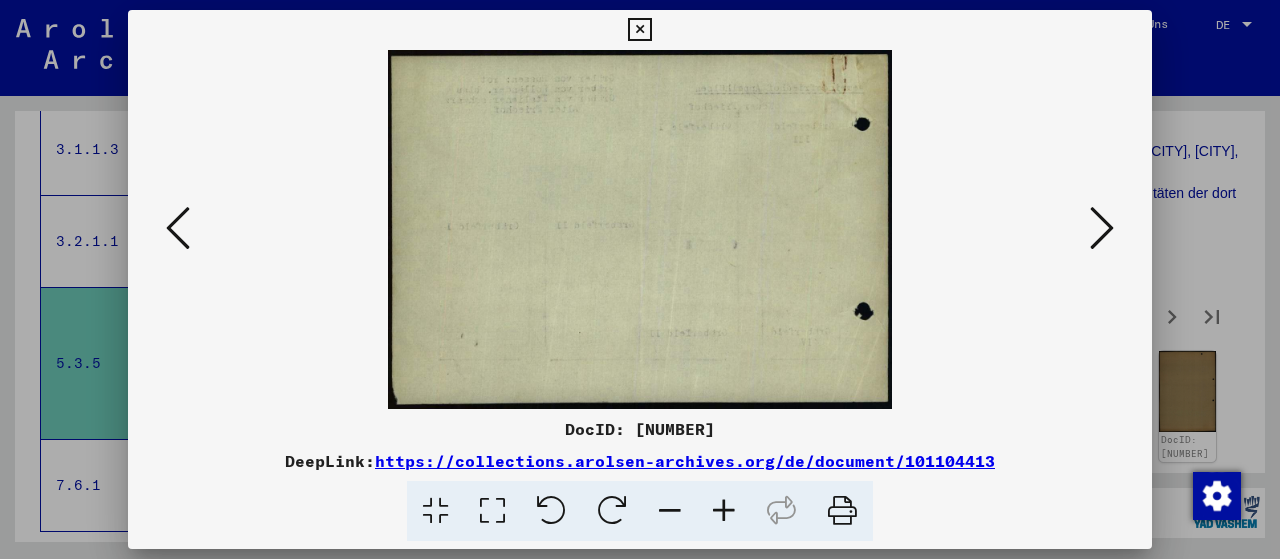 click at bounding box center (1102, 228) 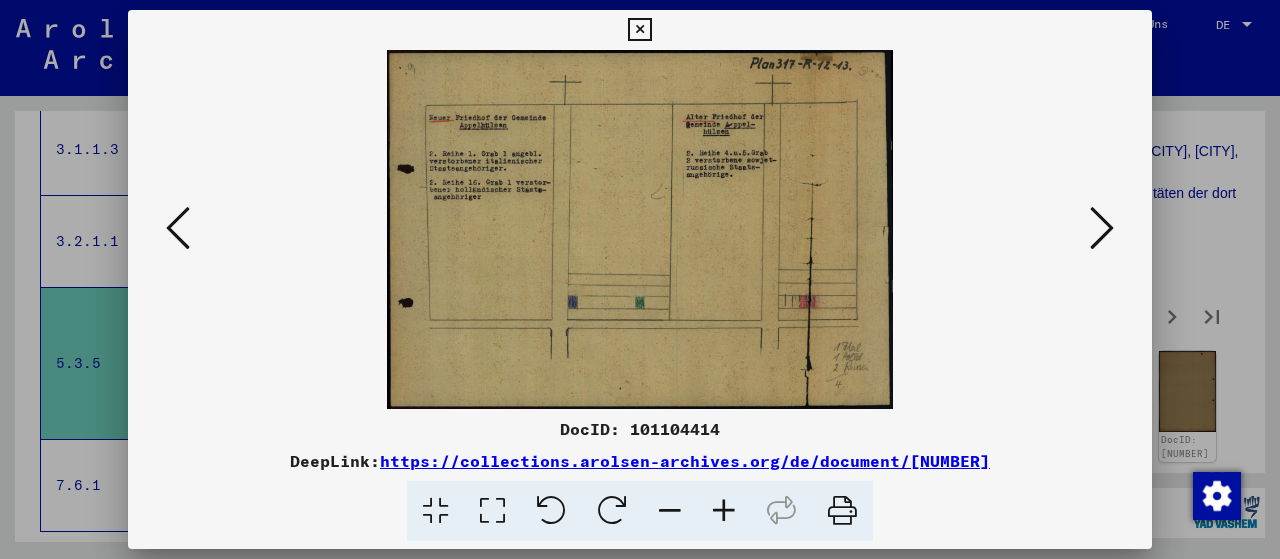 click at bounding box center (1102, 228) 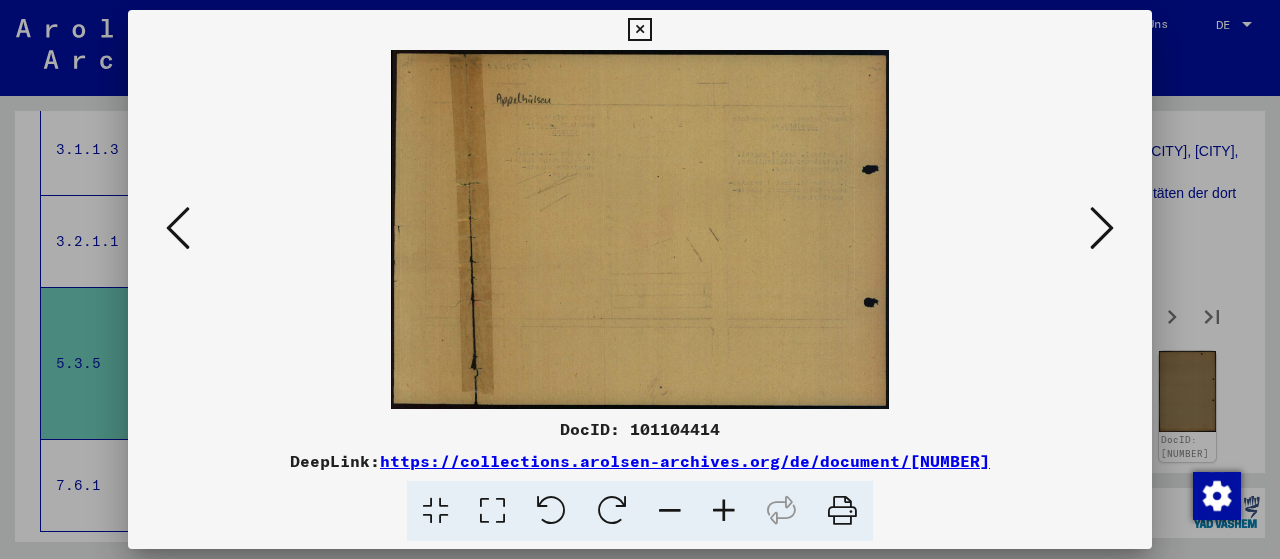 click at bounding box center (1102, 228) 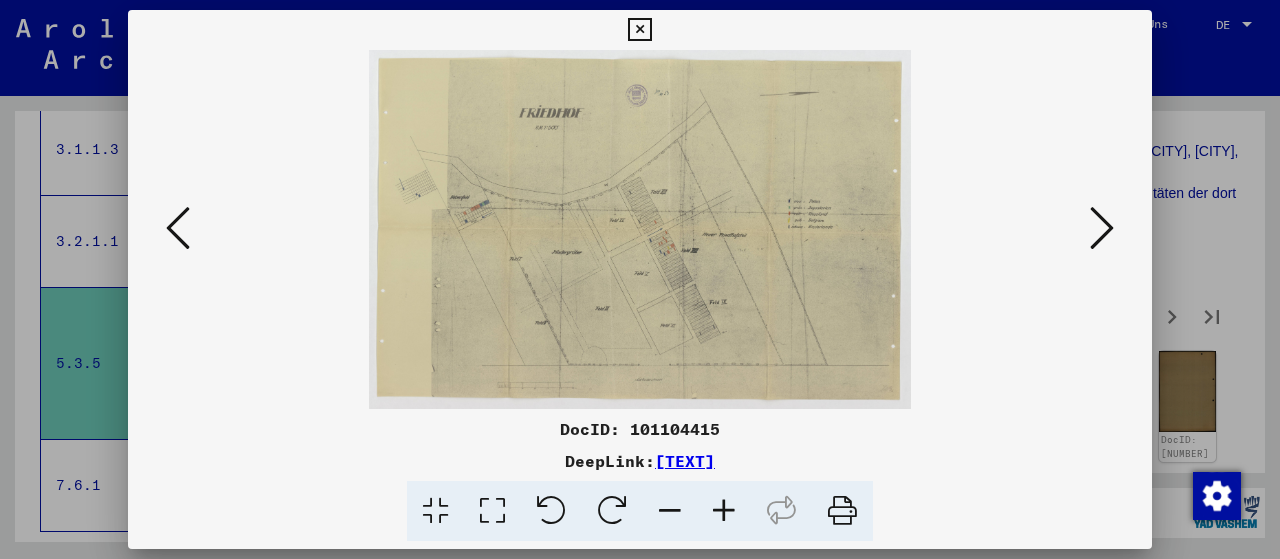 click at bounding box center [1102, 228] 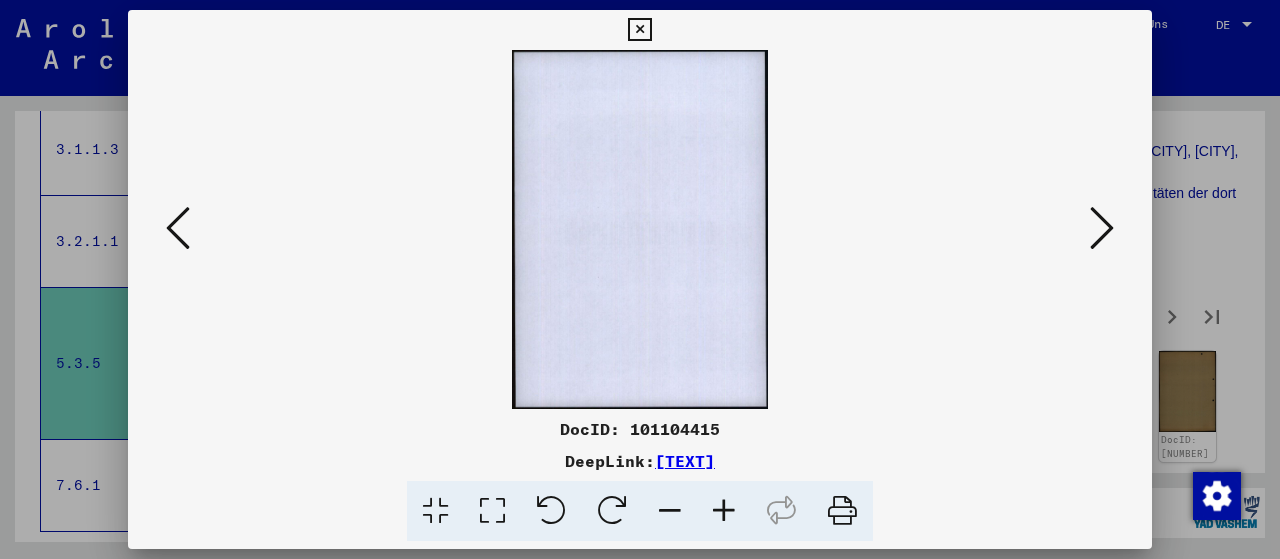 click at bounding box center [1102, 228] 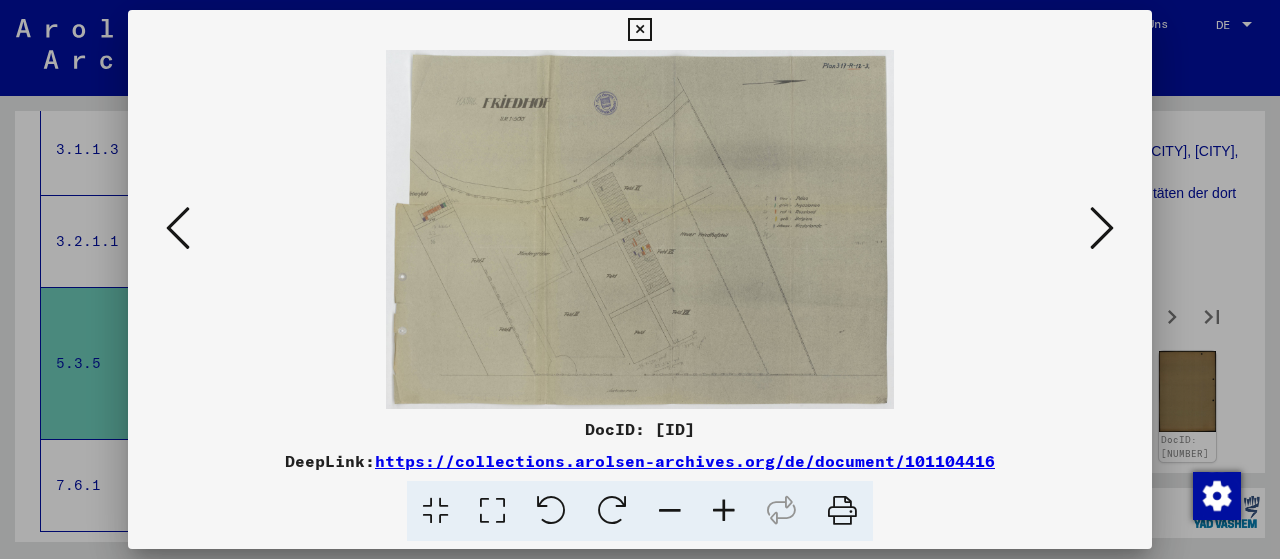 click at bounding box center [1102, 228] 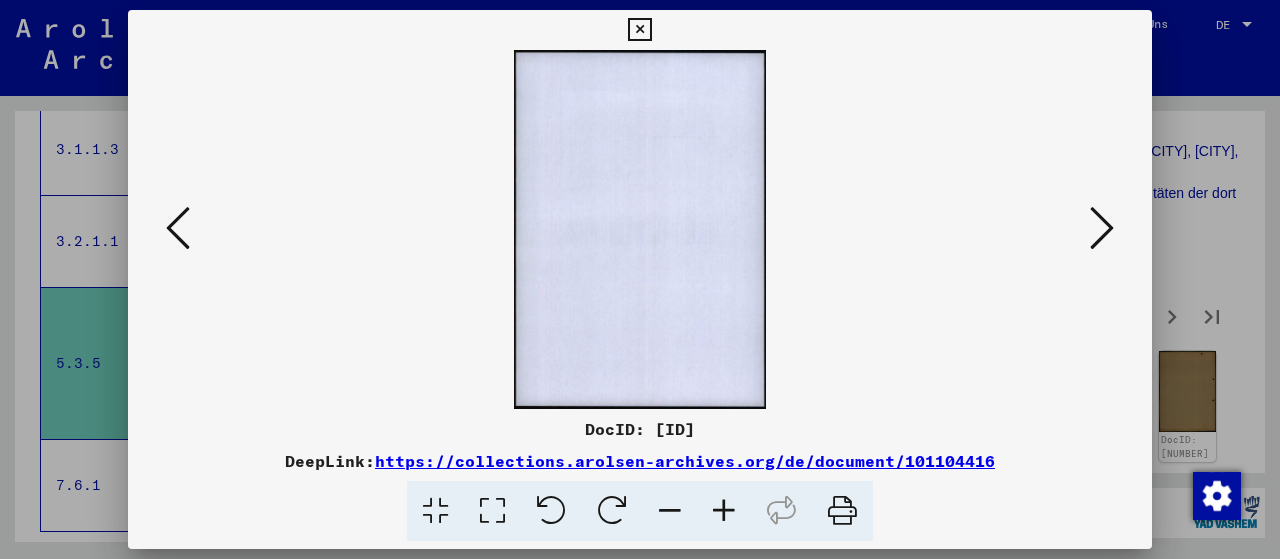 click at bounding box center [1102, 228] 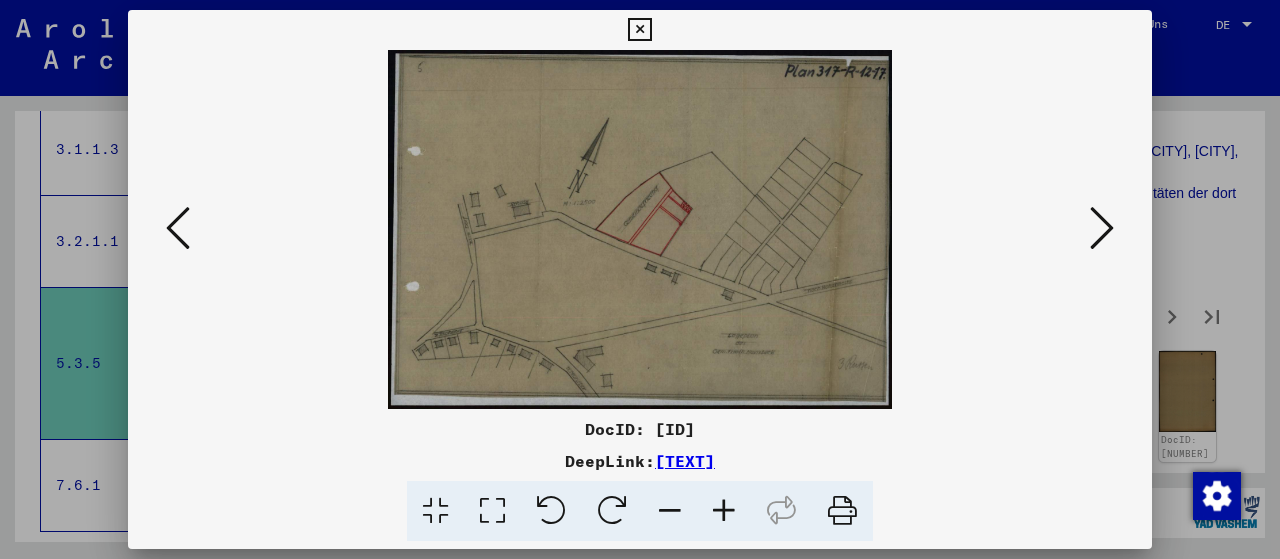 click at bounding box center [1102, 228] 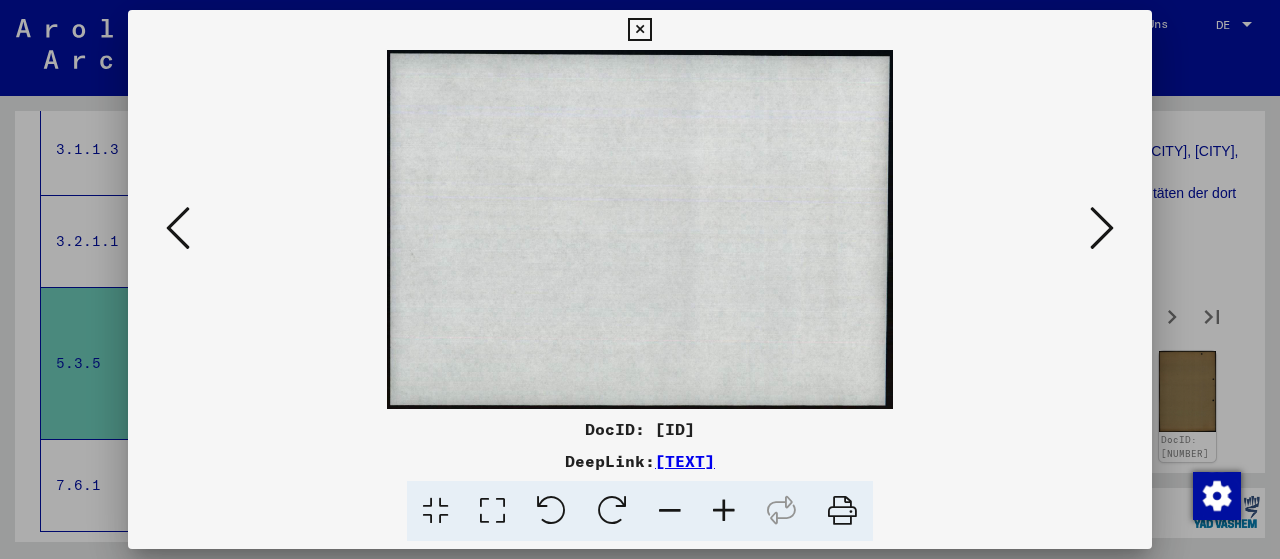 click at bounding box center (1102, 228) 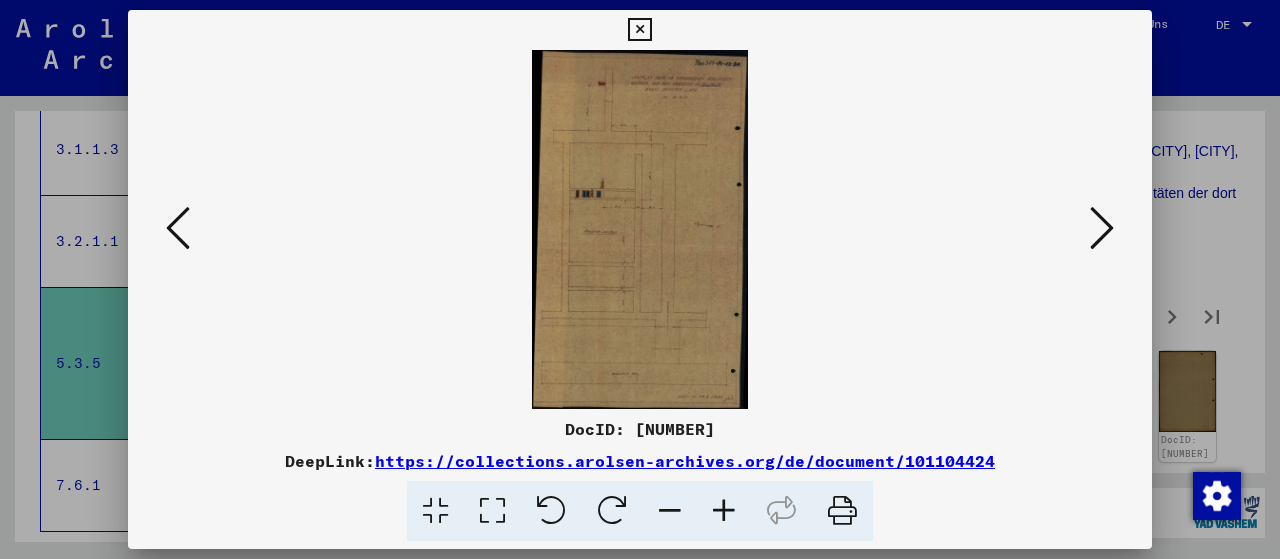 click at bounding box center [1102, 228] 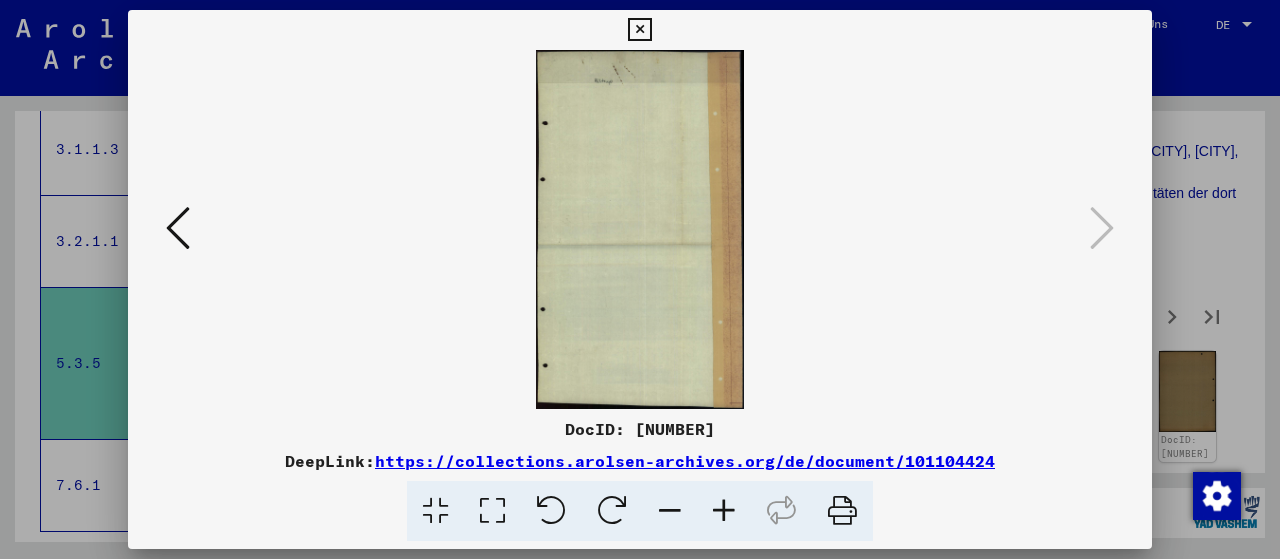 click at bounding box center [639, 30] 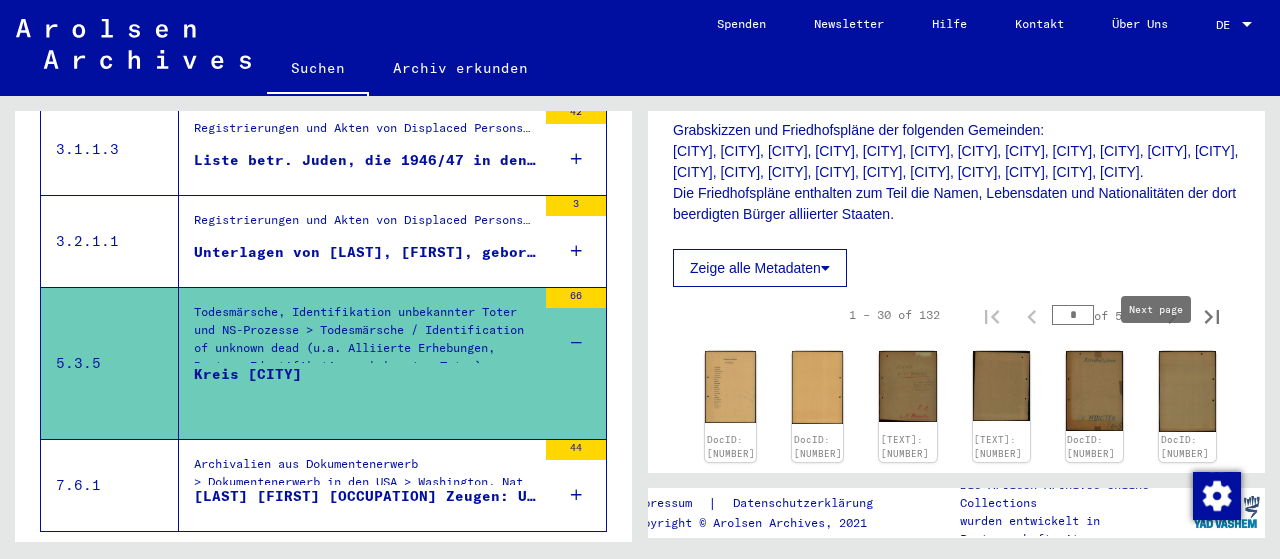 click 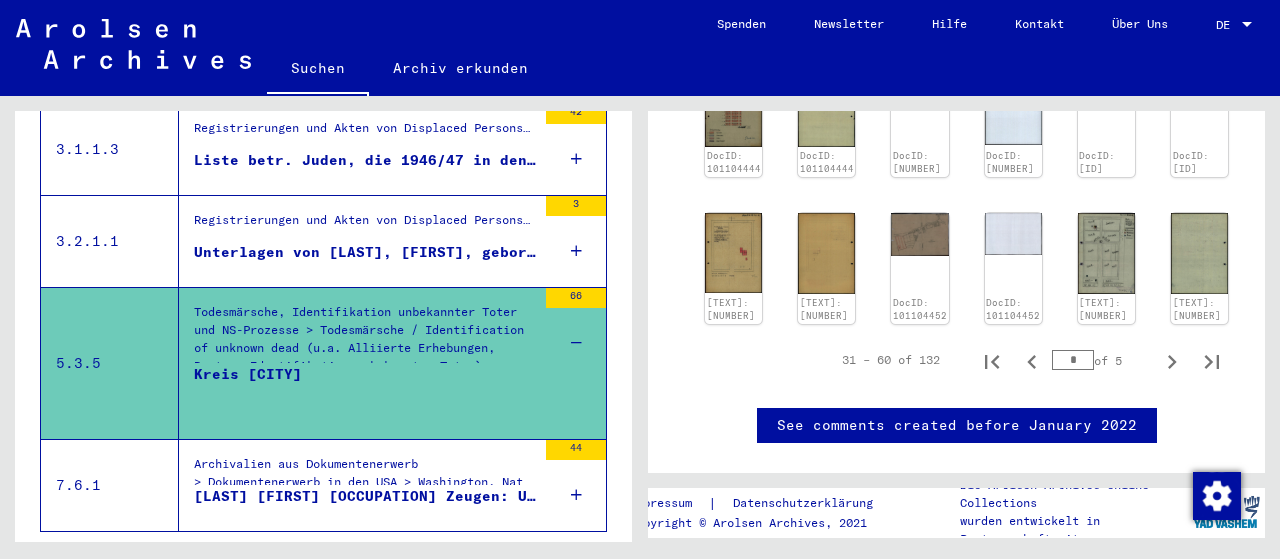 scroll, scrollTop: 1100, scrollLeft: 0, axis: vertical 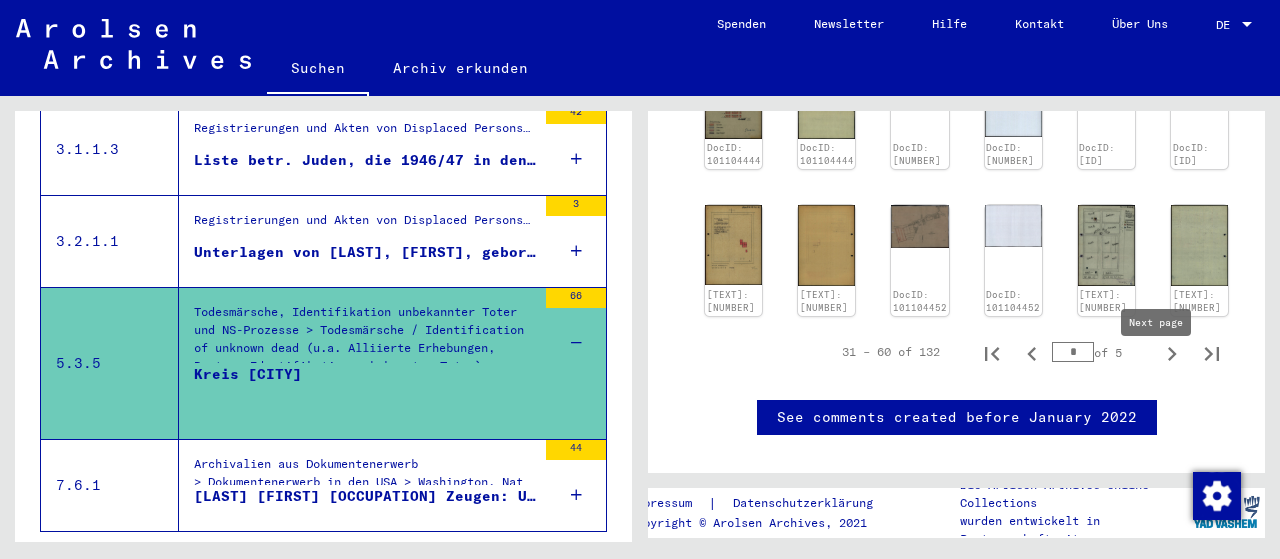 click 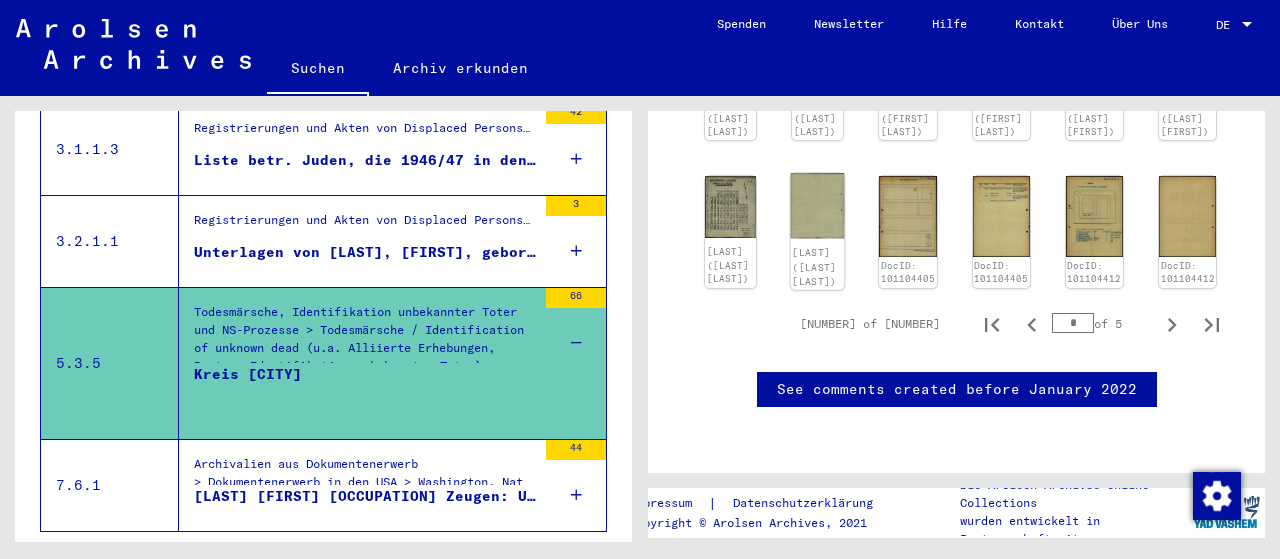 scroll, scrollTop: 1444, scrollLeft: 0, axis: vertical 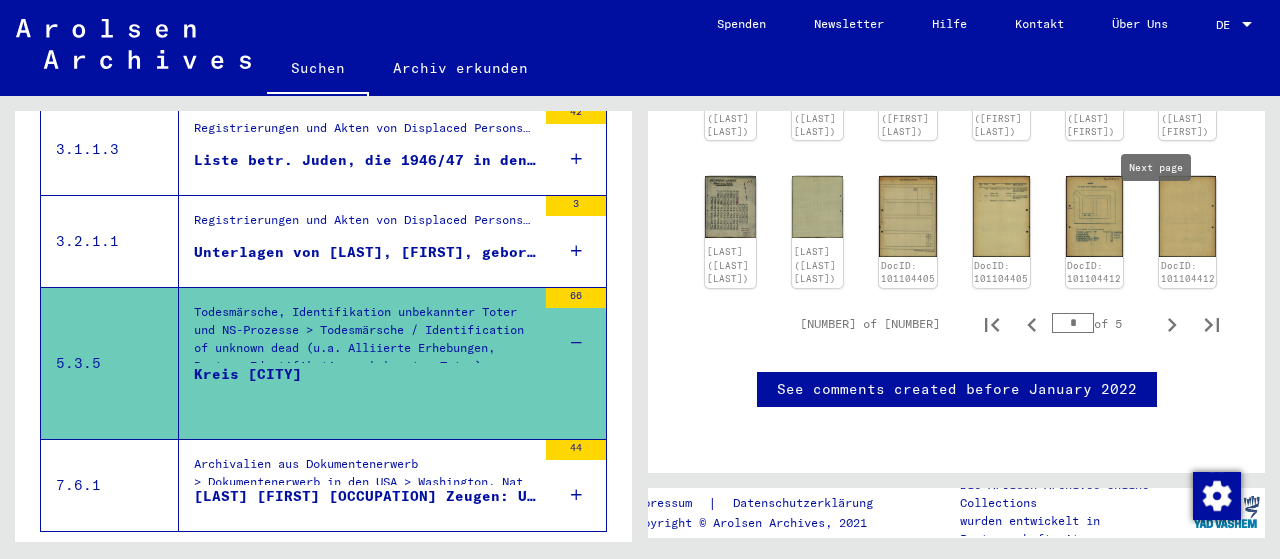 click 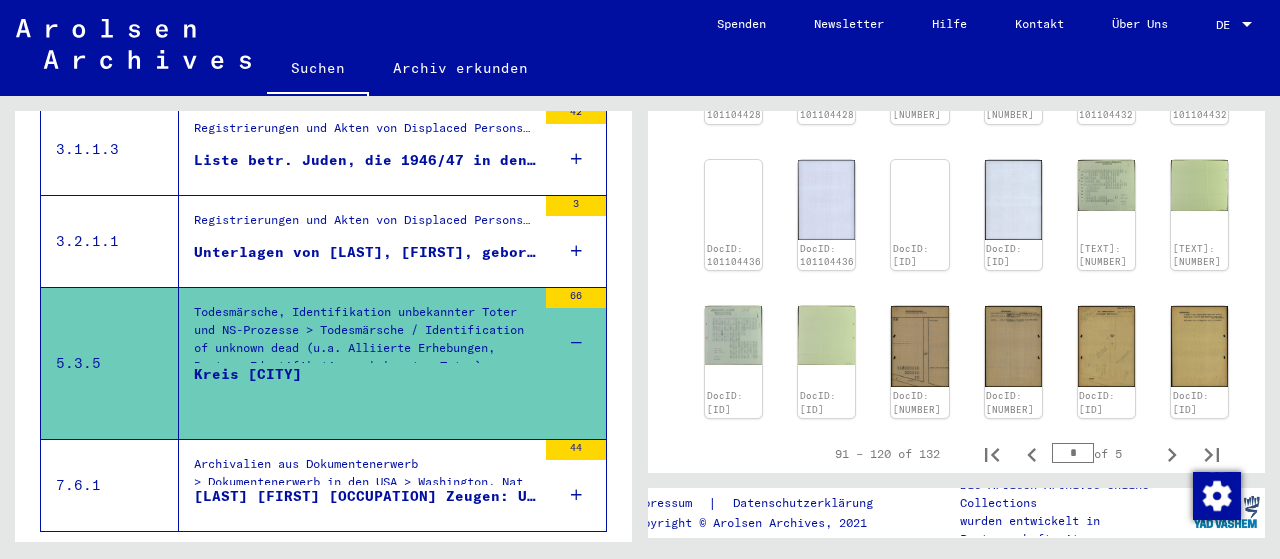 scroll, scrollTop: 1037, scrollLeft: 0, axis: vertical 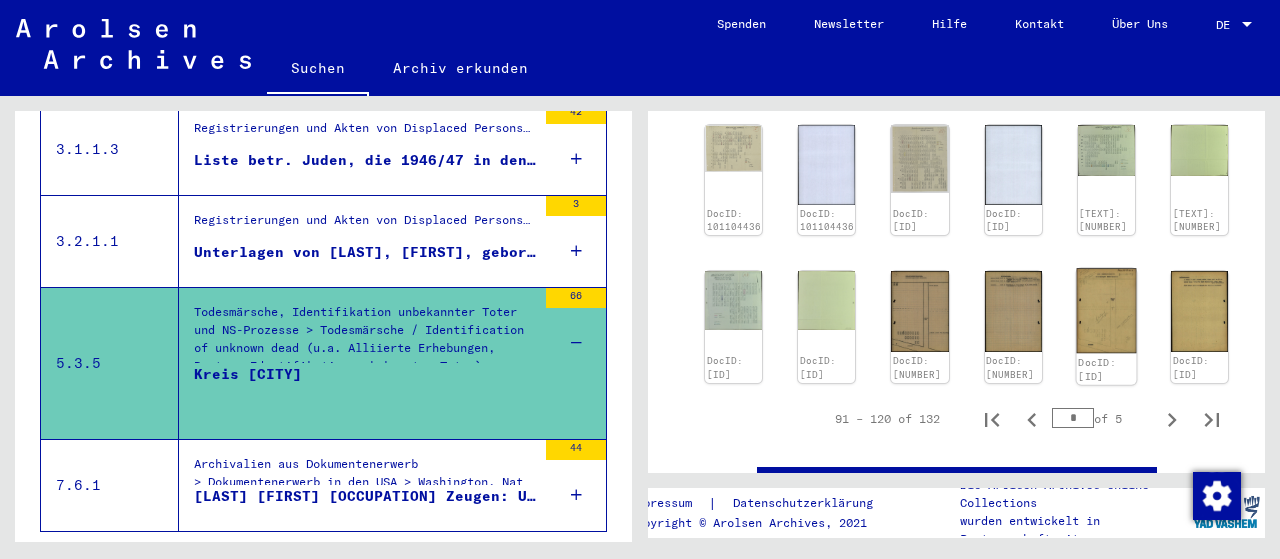 click 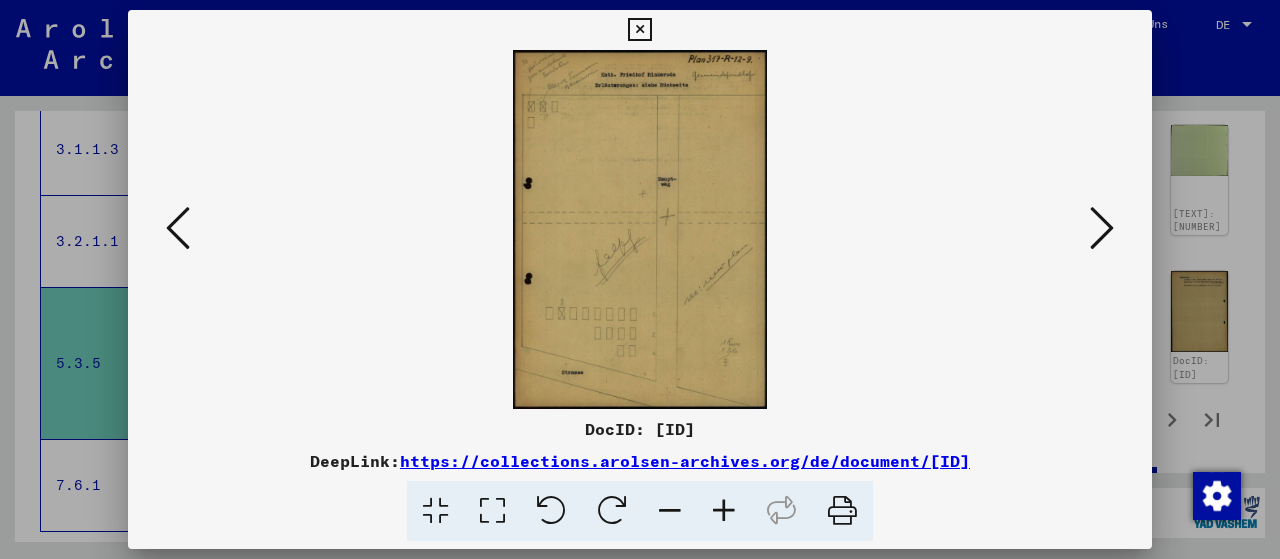 click at bounding box center (724, 511) 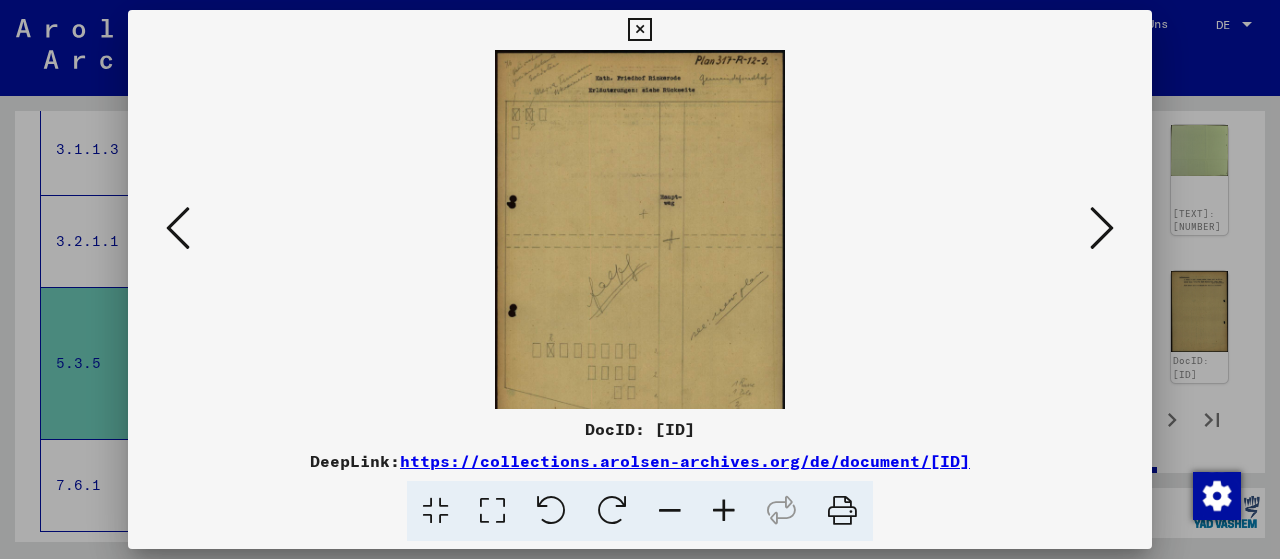 click at bounding box center (724, 511) 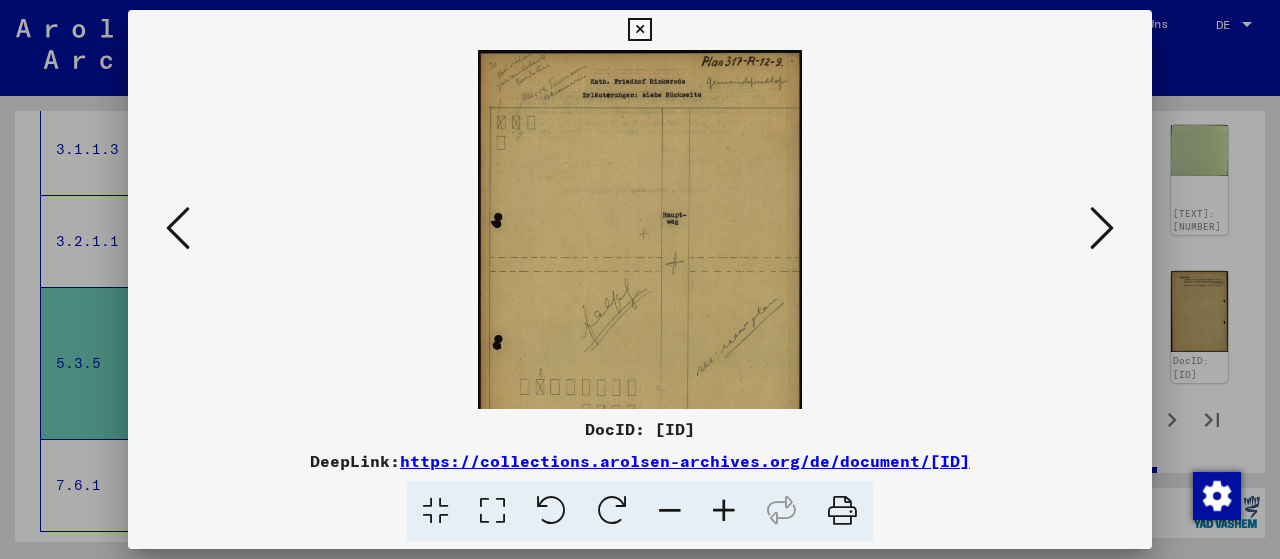 click at bounding box center [724, 511] 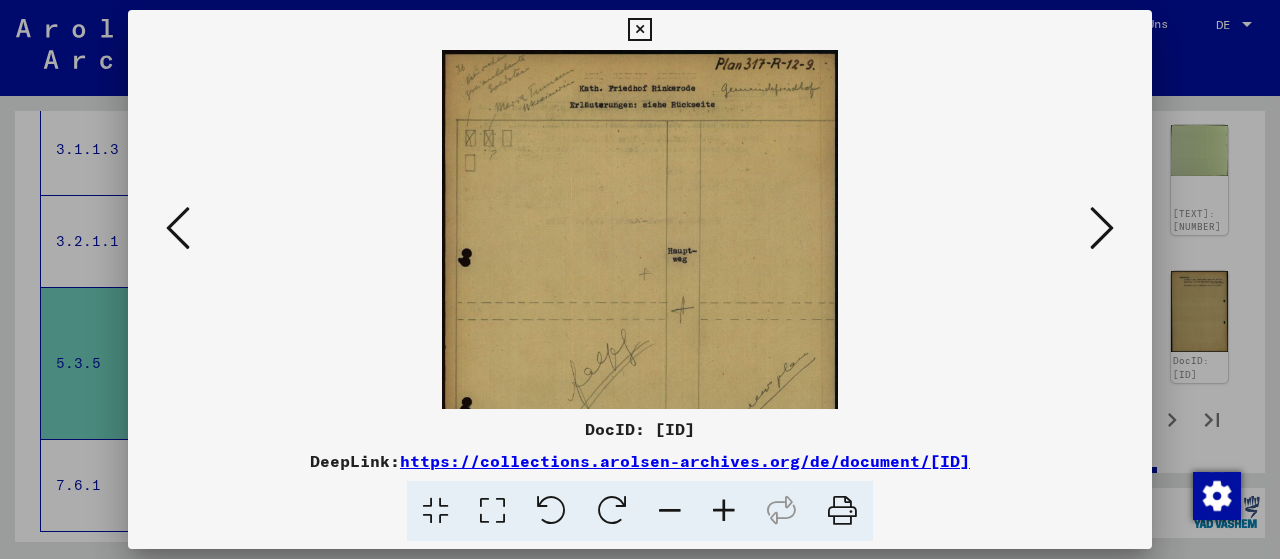 click at bounding box center [724, 511] 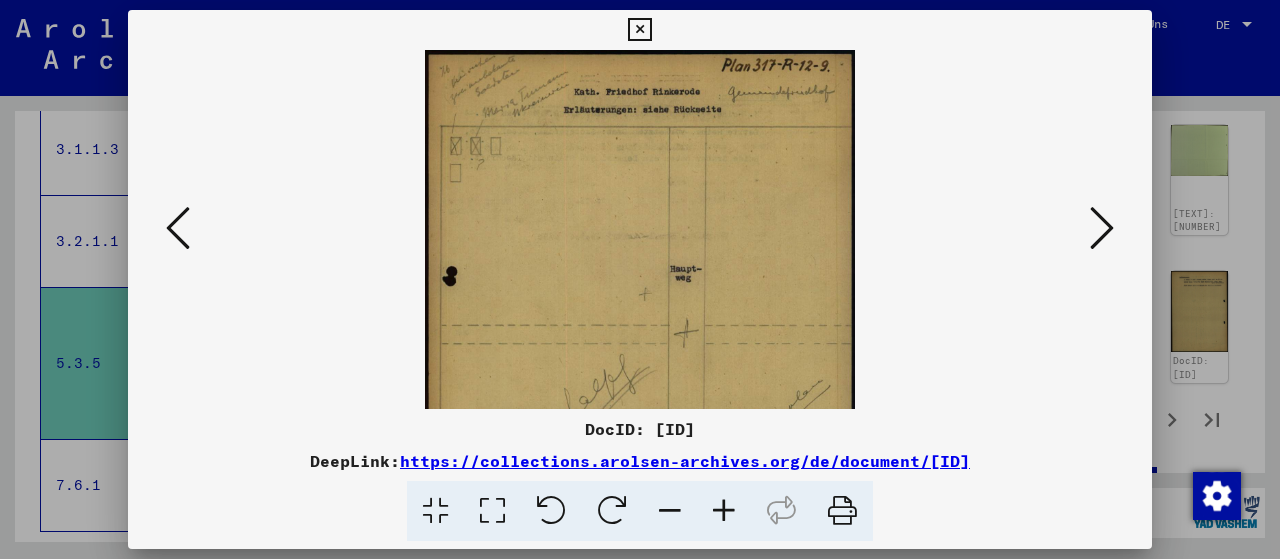 click at bounding box center [724, 511] 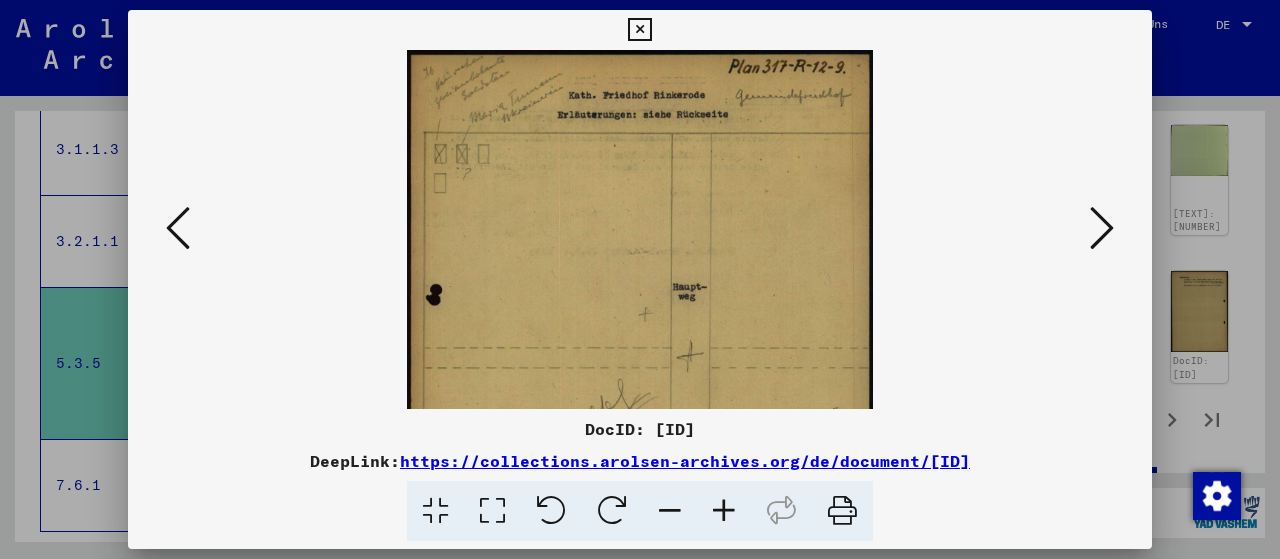 click at bounding box center [724, 511] 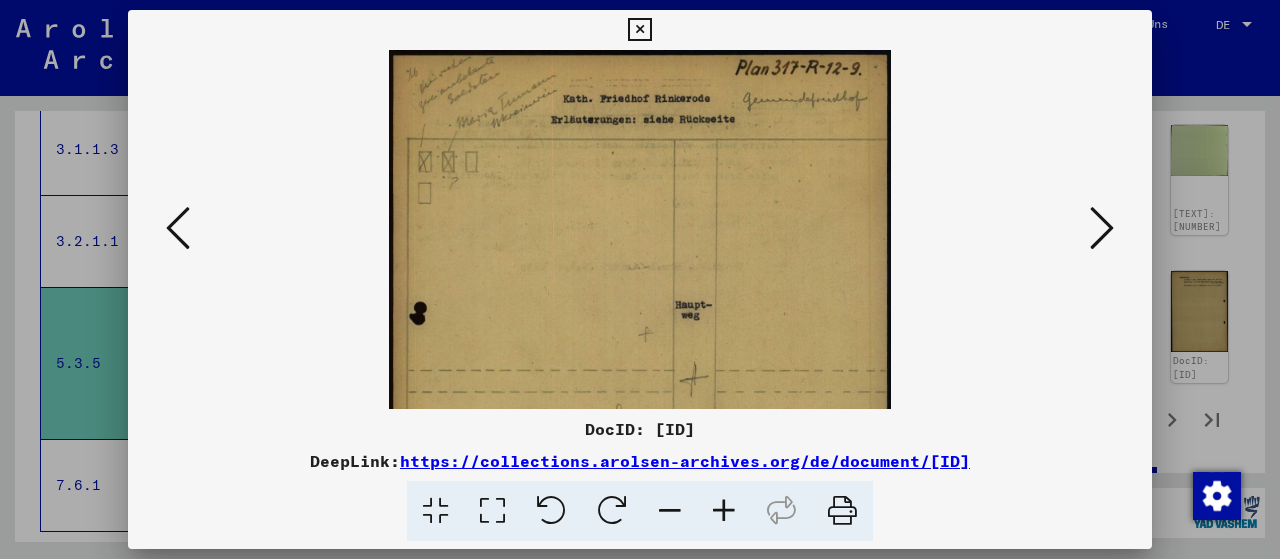click at bounding box center [724, 511] 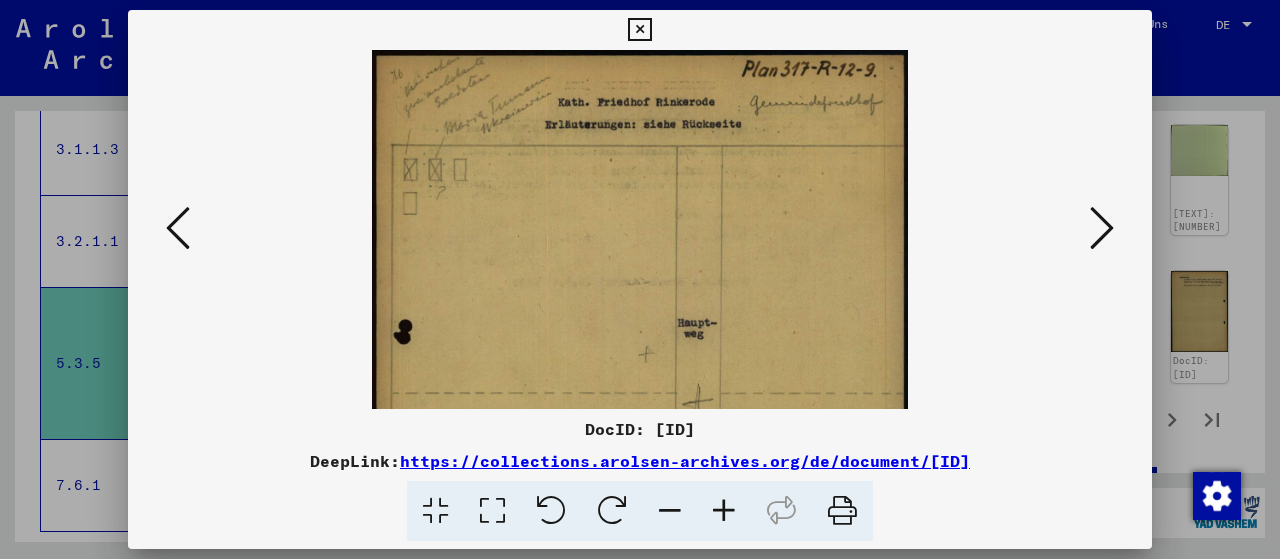 click at bounding box center (724, 511) 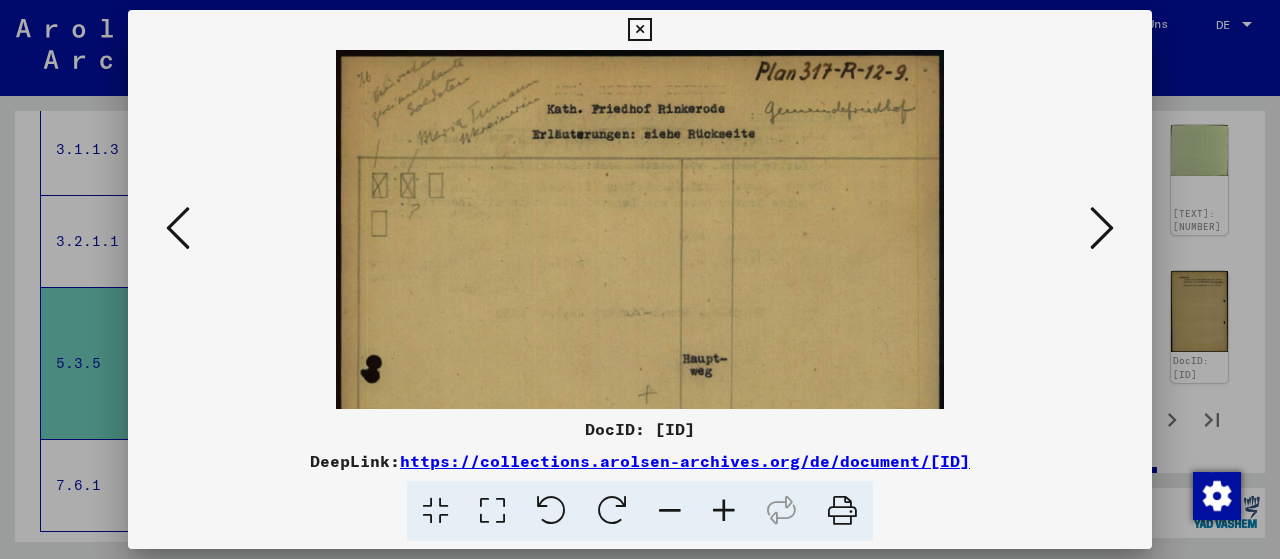 click at bounding box center [724, 511] 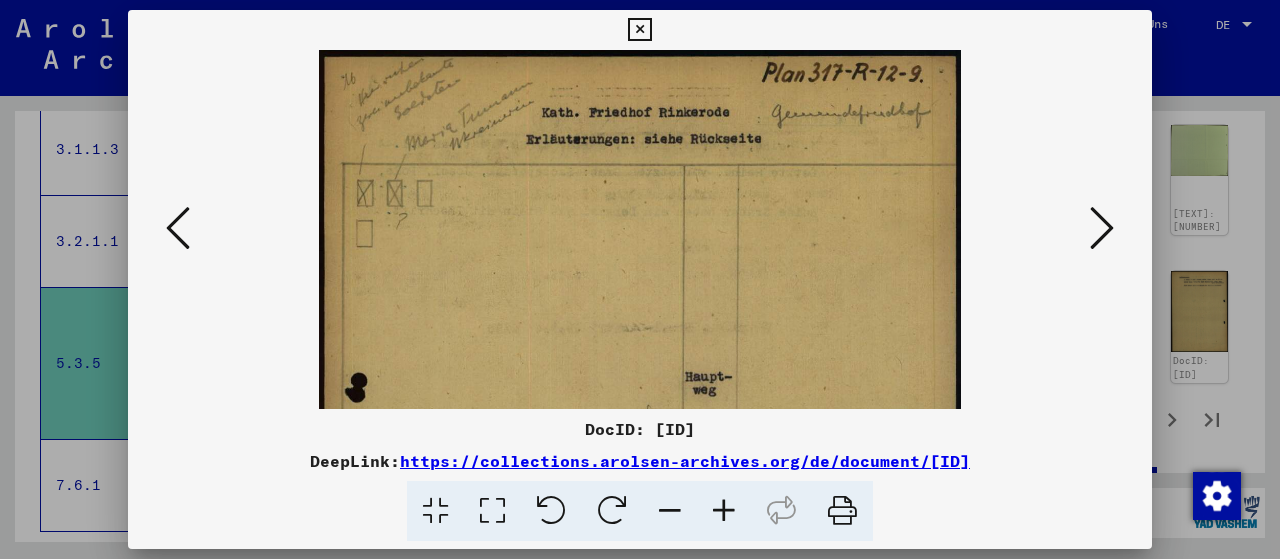 click at bounding box center [724, 511] 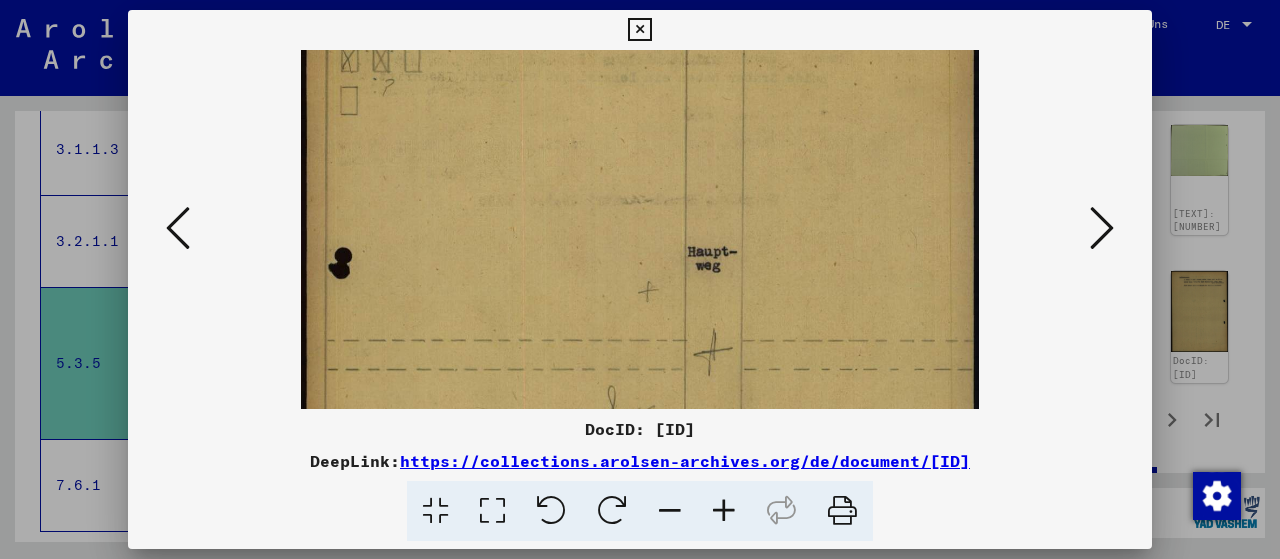 drag, startPoint x: 636, startPoint y: 342, endPoint x: 662, endPoint y: 199, distance: 145.34442 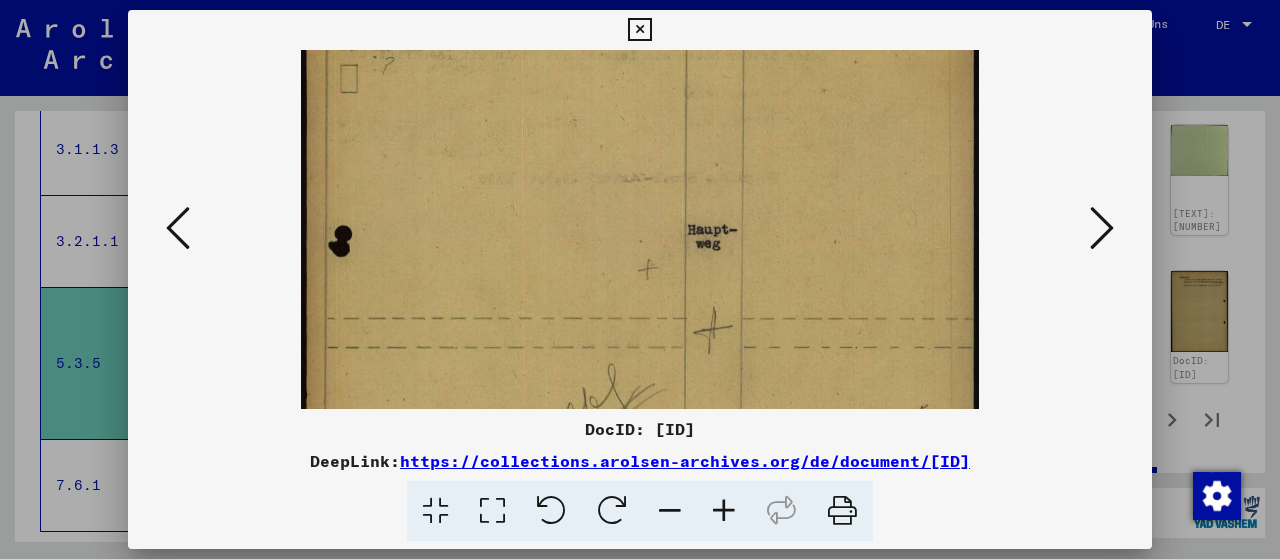 click at bounding box center (639, 30) 